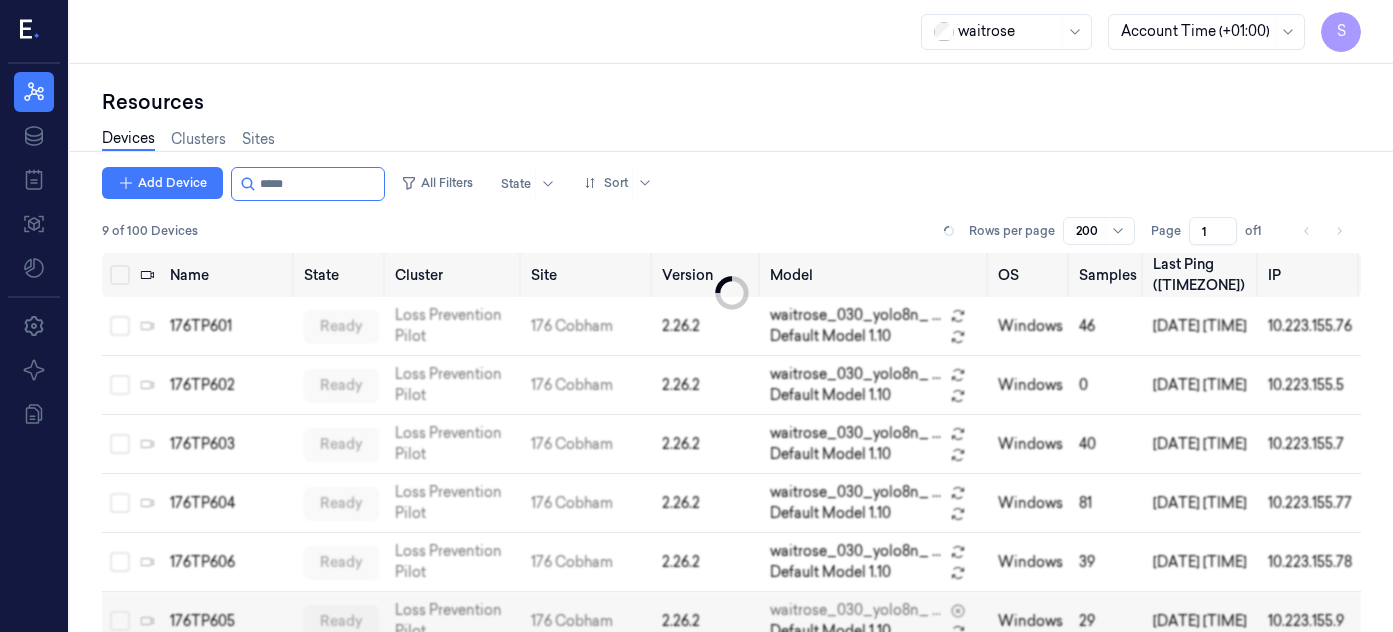 scroll, scrollTop: 0, scrollLeft: 0, axis: both 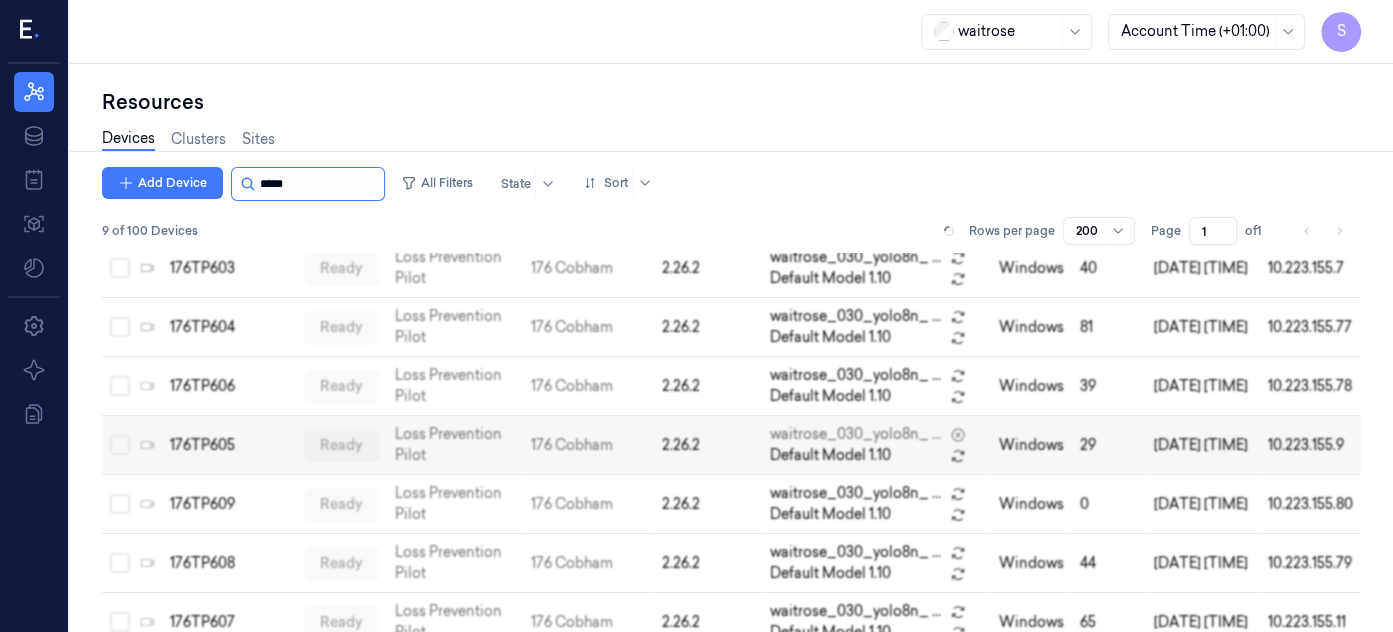 click at bounding box center (320, 184) 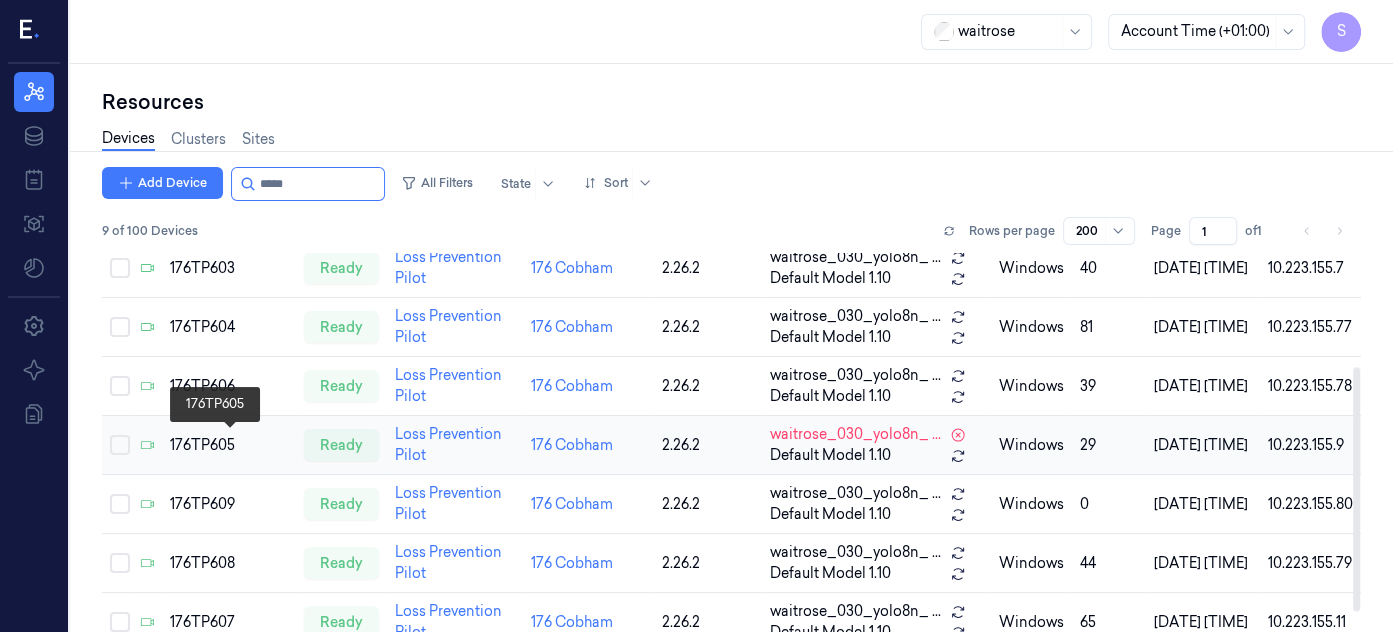 click on "176TP605" at bounding box center [229, 445] 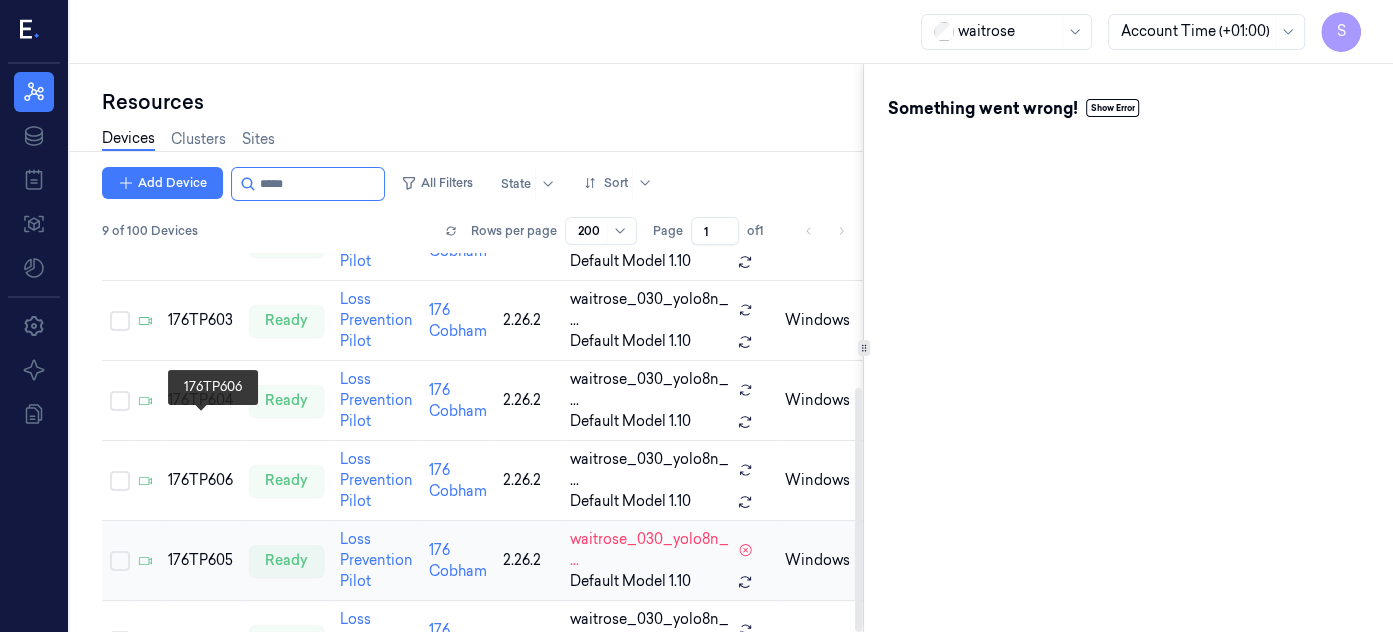 scroll, scrollTop: 228, scrollLeft: 0, axis: vertical 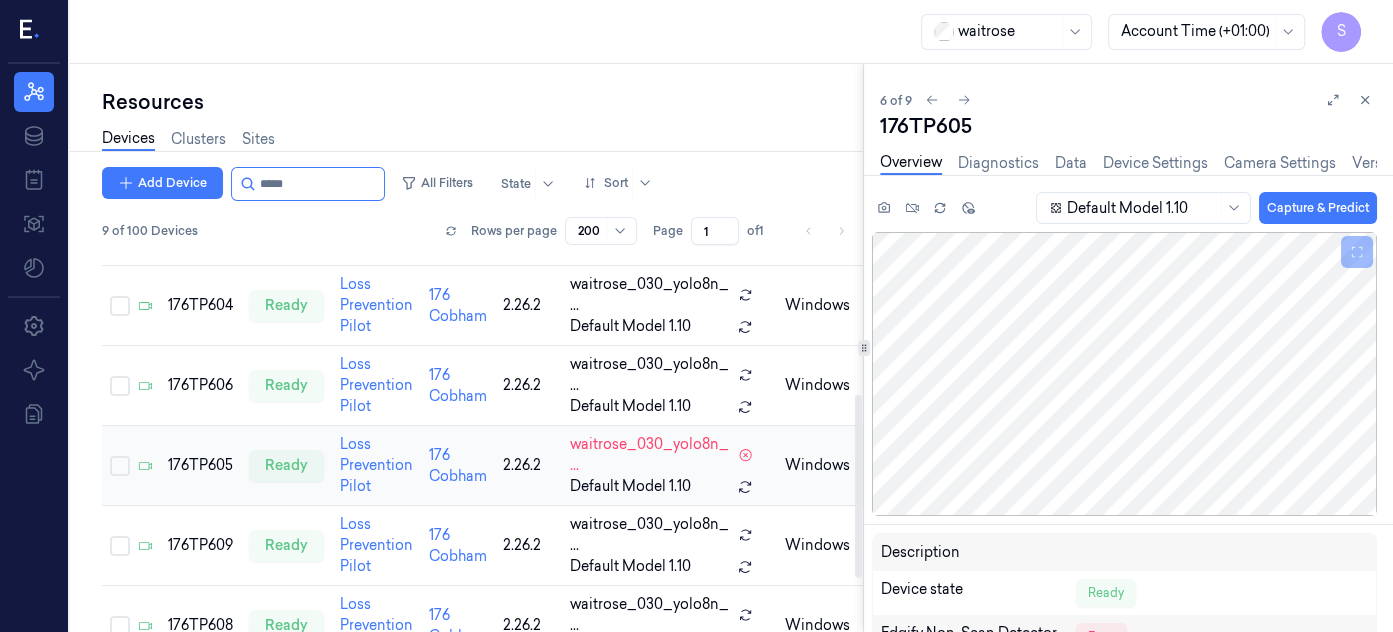 click on "176TP605" at bounding box center (200, 465) 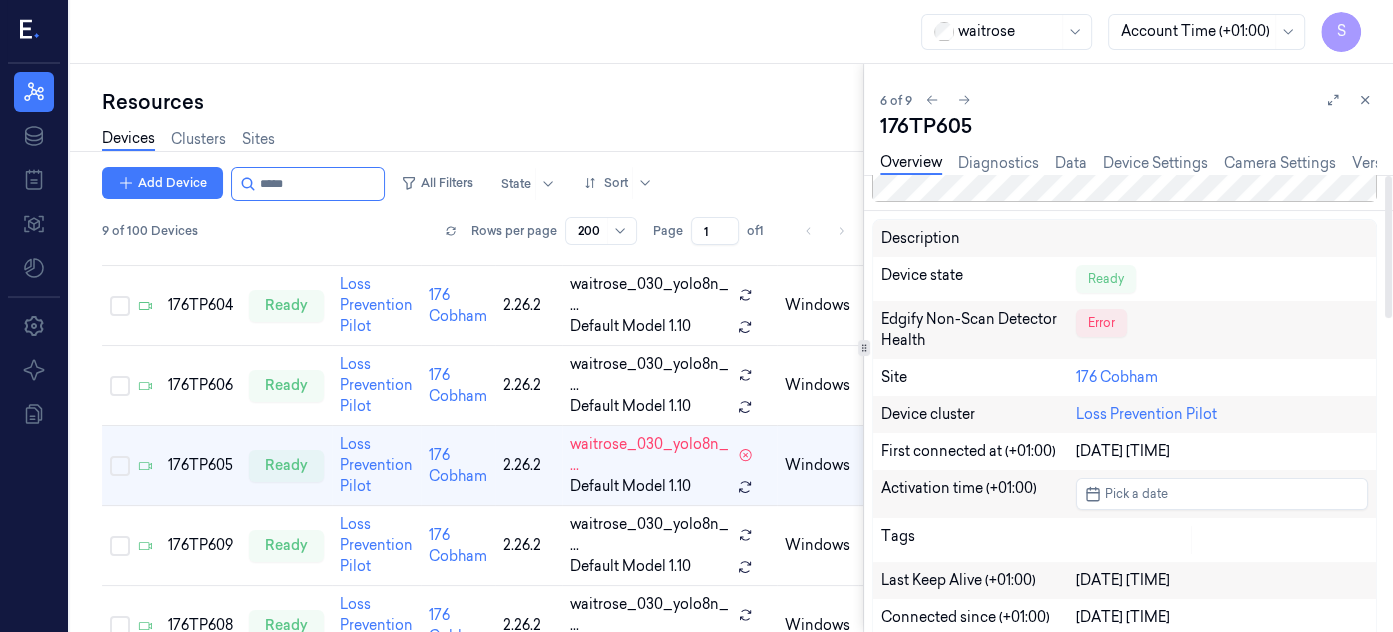 scroll, scrollTop: 0, scrollLeft: 0, axis: both 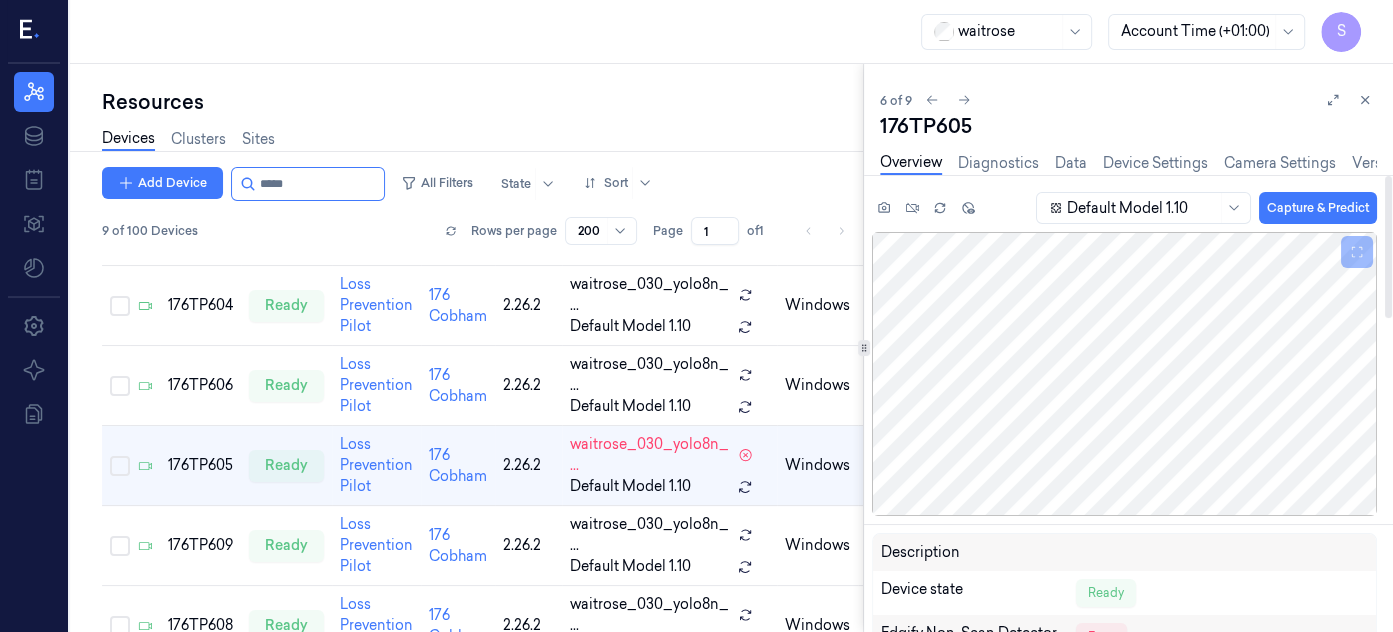 drag, startPoint x: 1389, startPoint y: 179, endPoint x: 1327, endPoint y: 67, distance: 128.01562 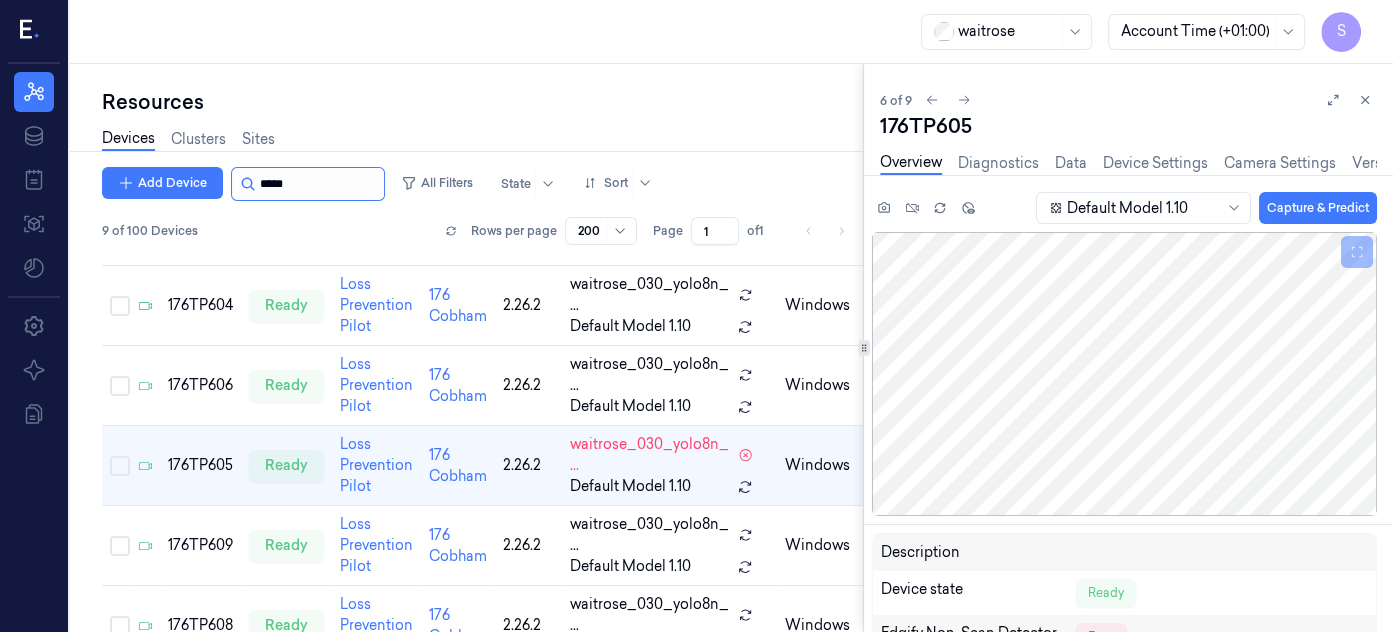 click at bounding box center (320, 184) 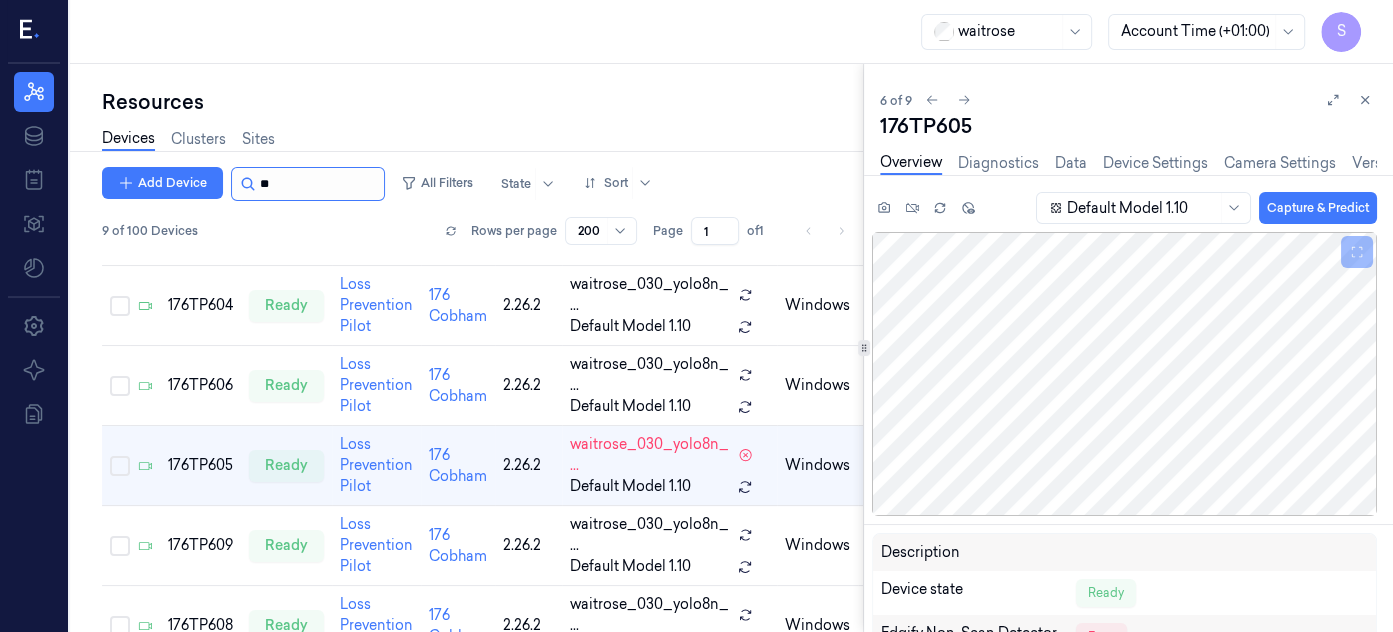 type on "*" 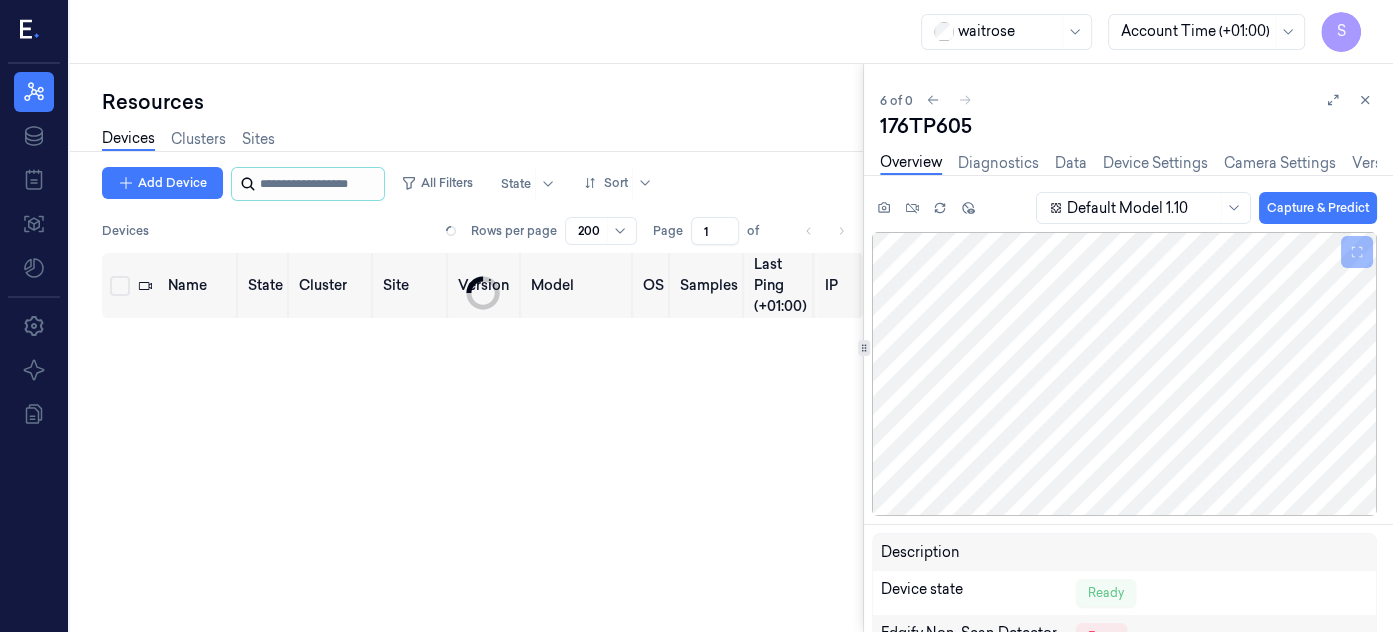 scroll, scrollTop: 0, scrollLeft: 0, axis: both 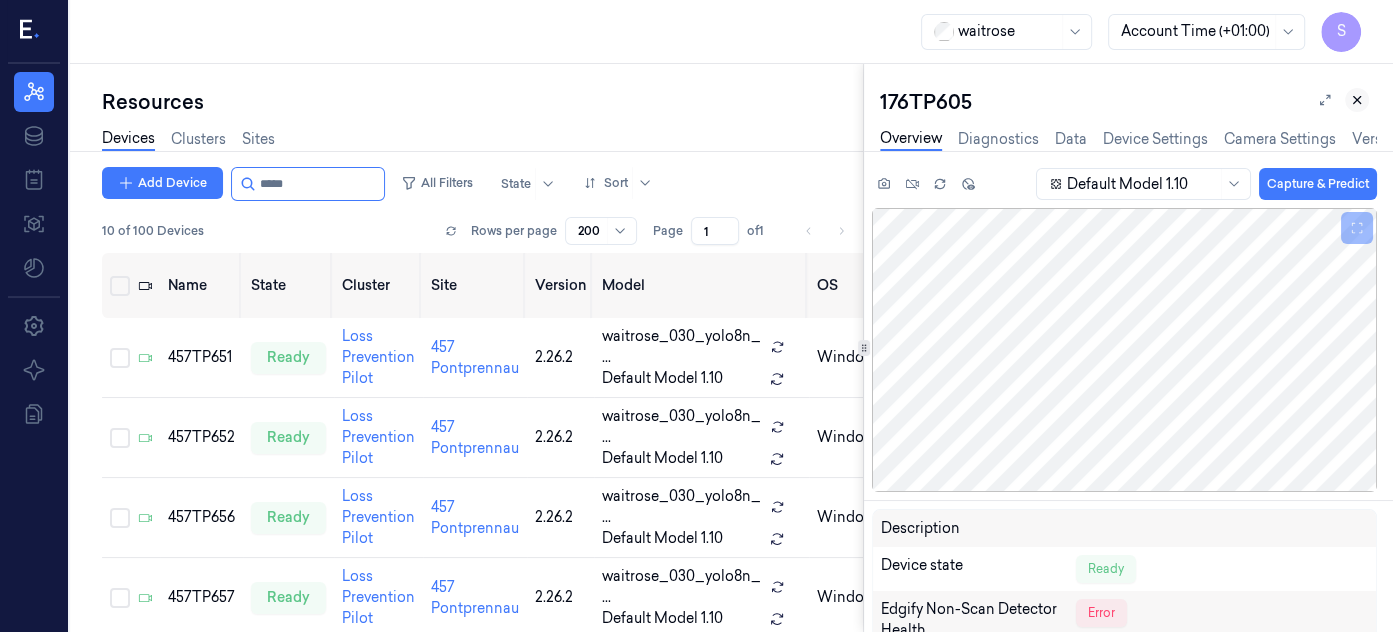 click 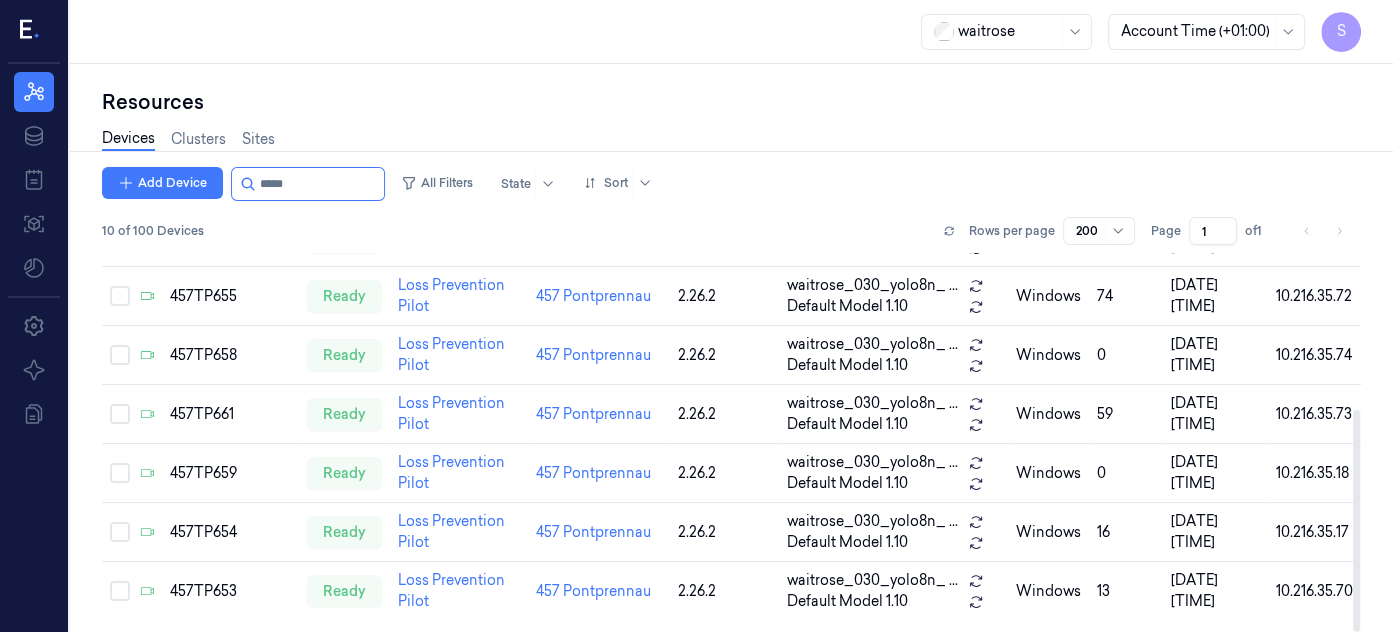 scroll, scrollTop: 0, scrollLeft: 0, axis: both 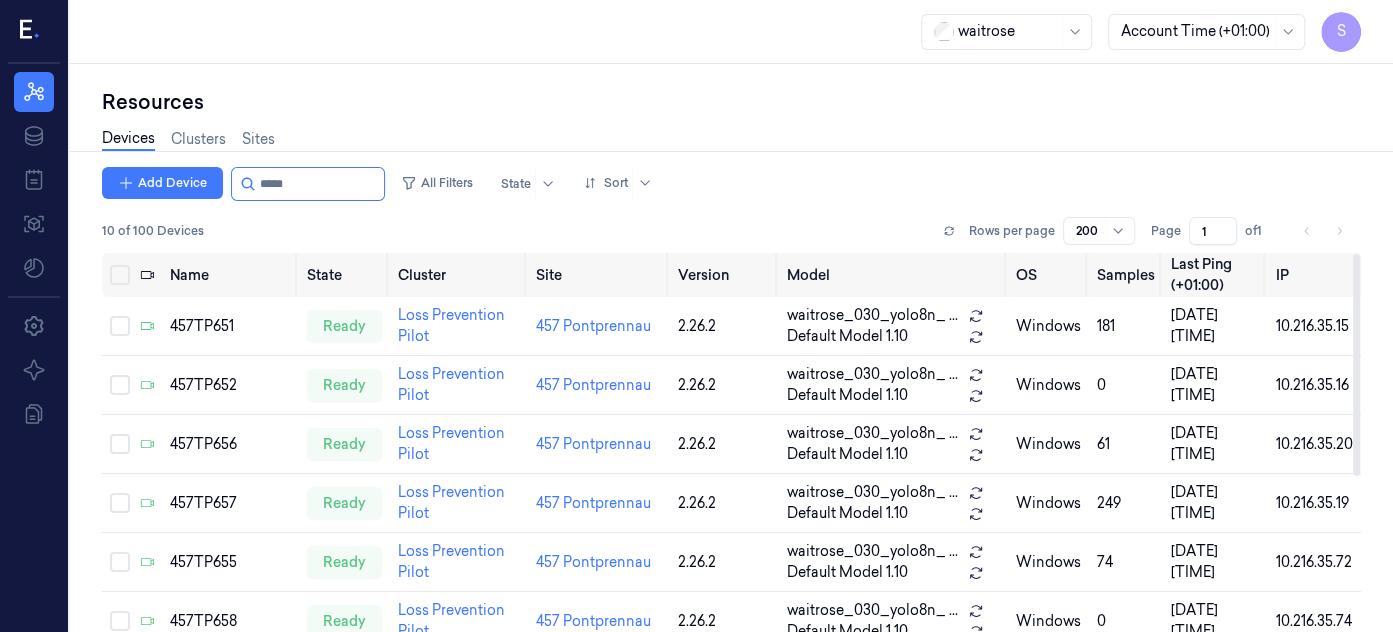 drag, startPoint x: 1357, startPoint y: 292, endPoint x: 1310, endPoint y: -29, distance: 324.42258 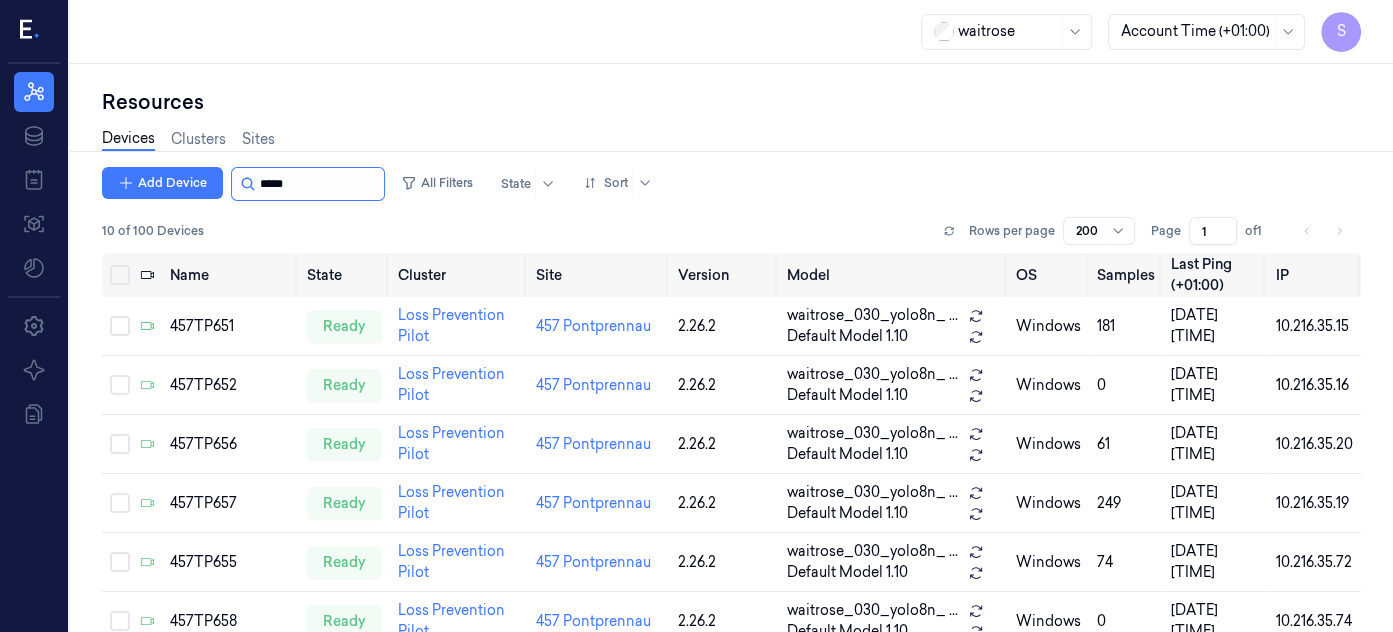 click at bounding box center (320, 184) 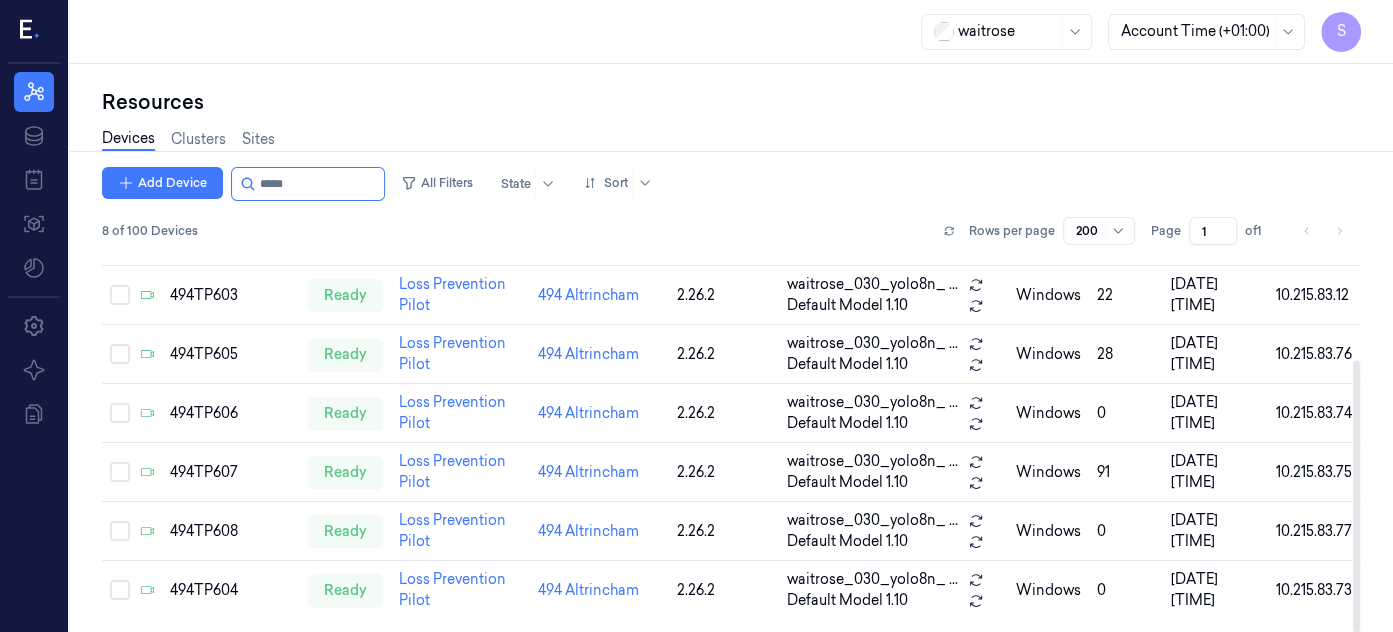 scroll, scrollTop: 0, scrollLeft: 0, axis: both 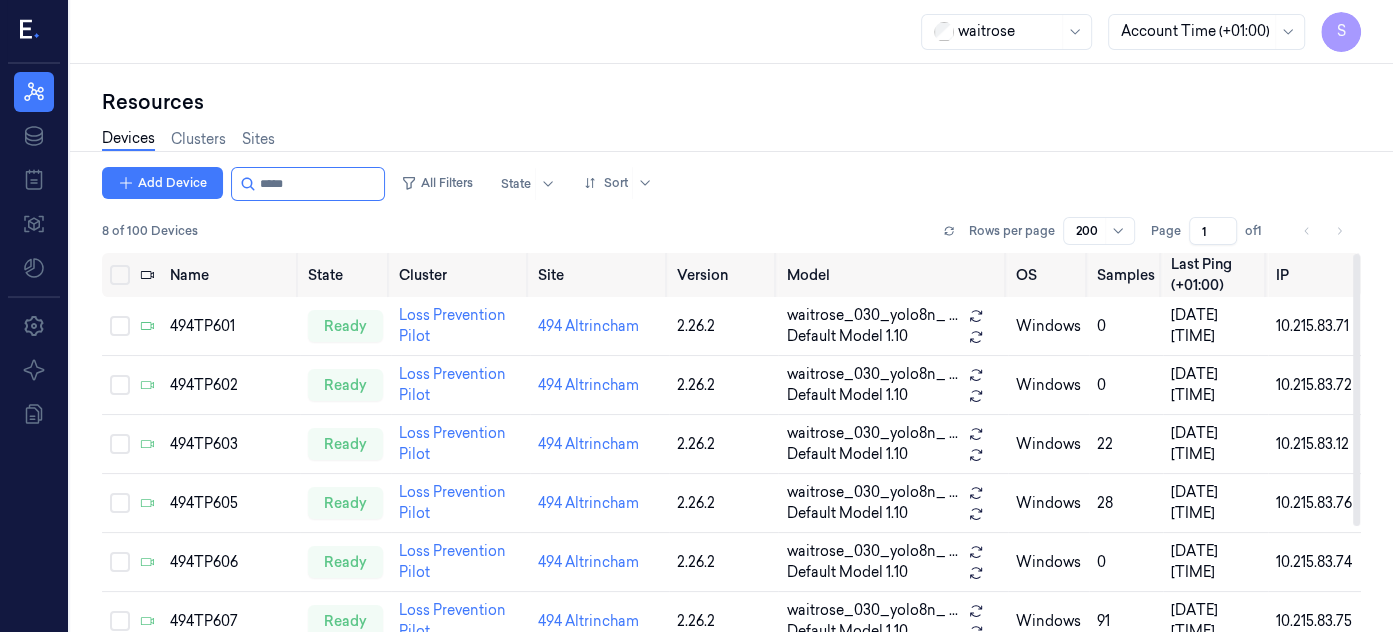 drag, startPoint x: 1357, startPoint y: 302, endPoint x: 1311, endPoint y: 139, distance: 169.36647 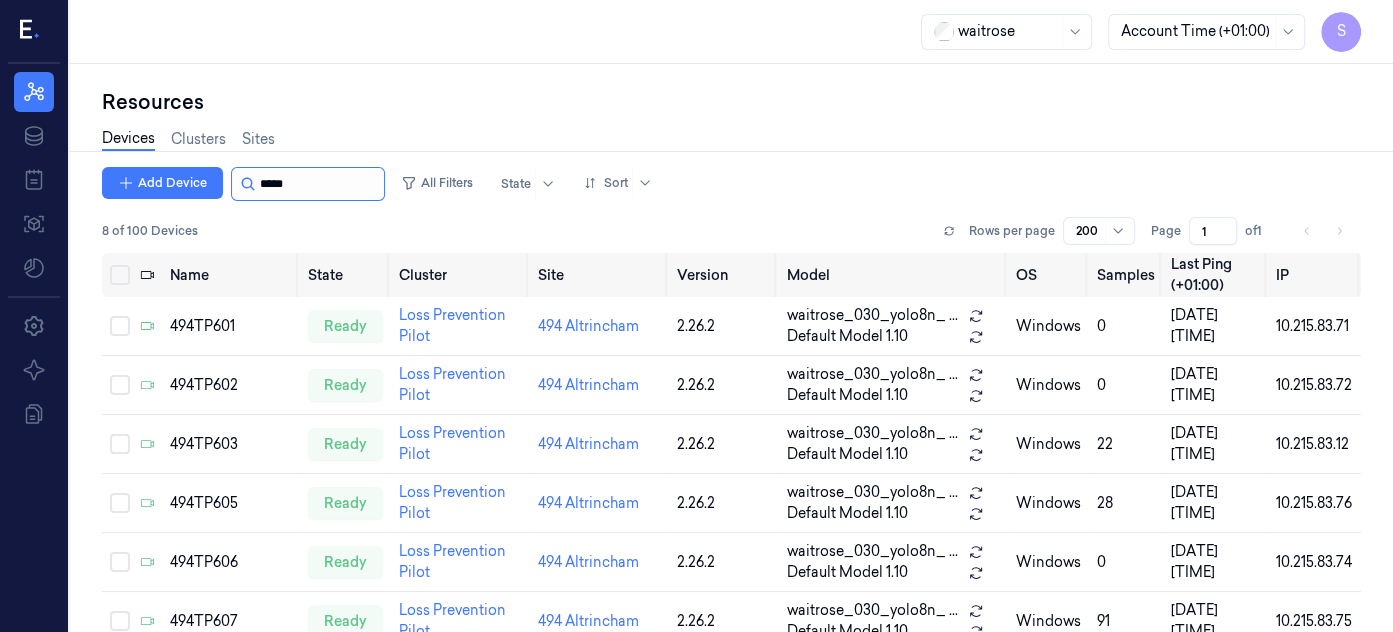 click at bounding box center (320, 184) 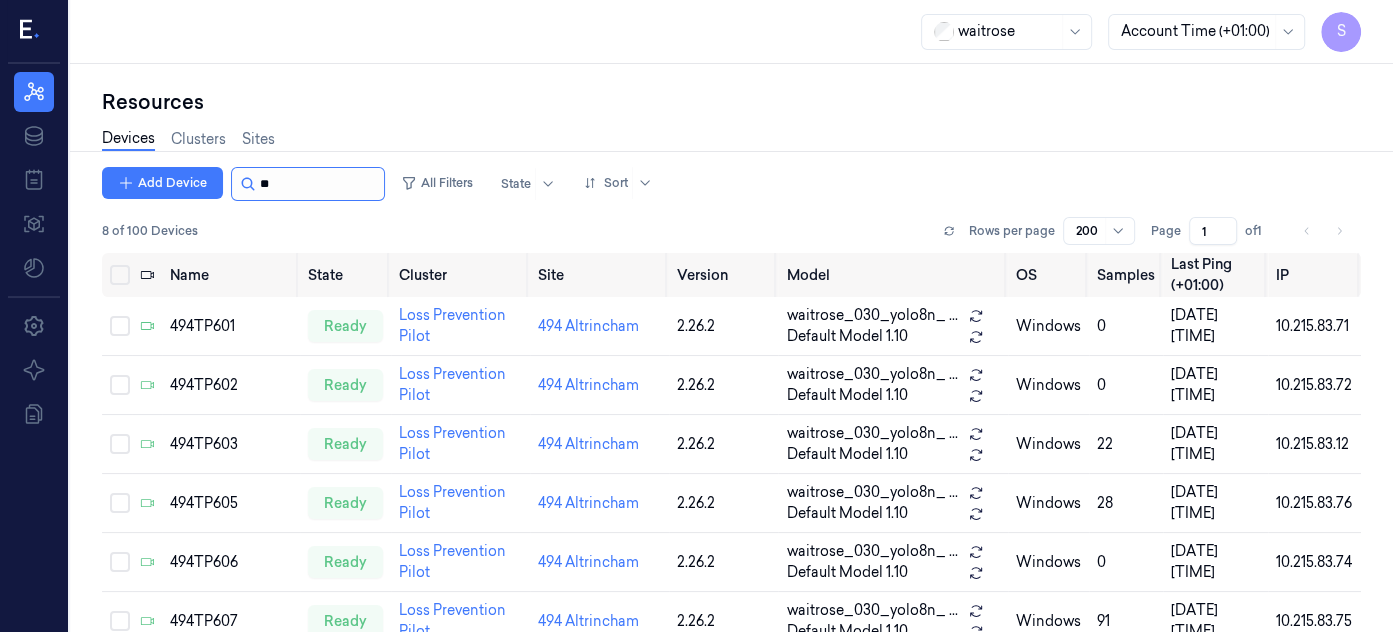 type on "*" 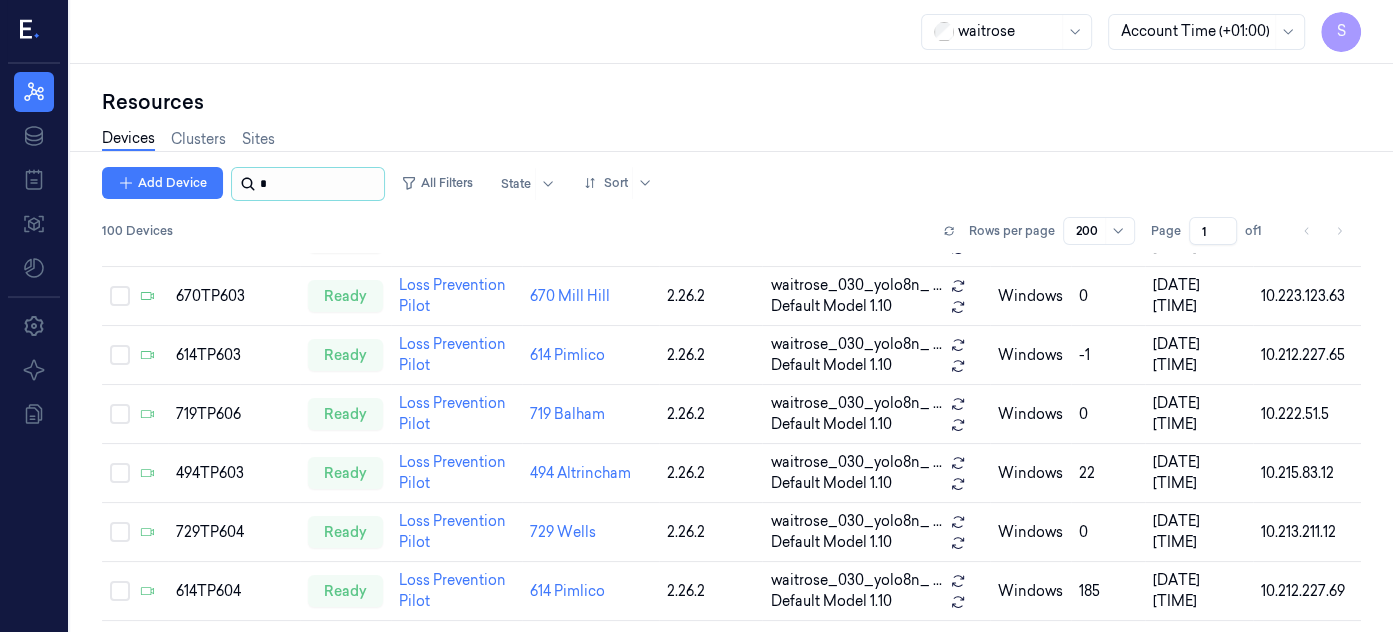 scroll, scrollTop: 2489, scrollLeft: 0, axis: vertical 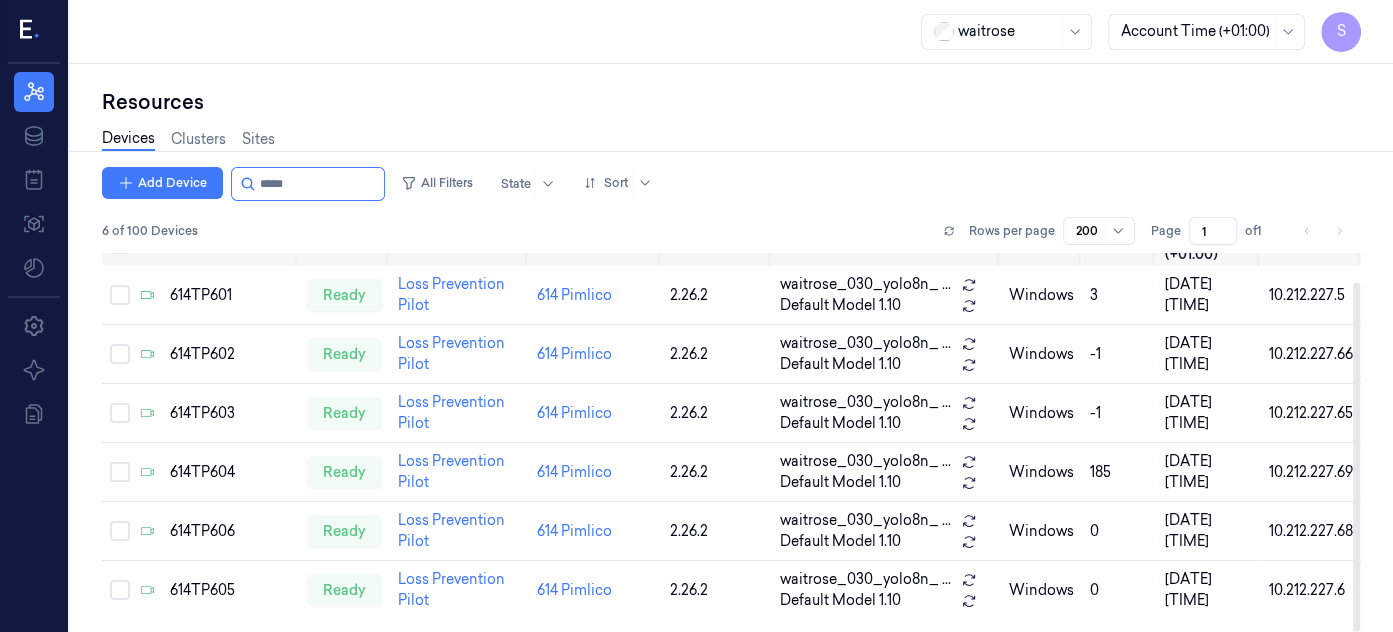 drag, startPoint x: 1356, startPoint y: 289, endPoint x: 1354, endPoint y: 536, distance: 247.0081 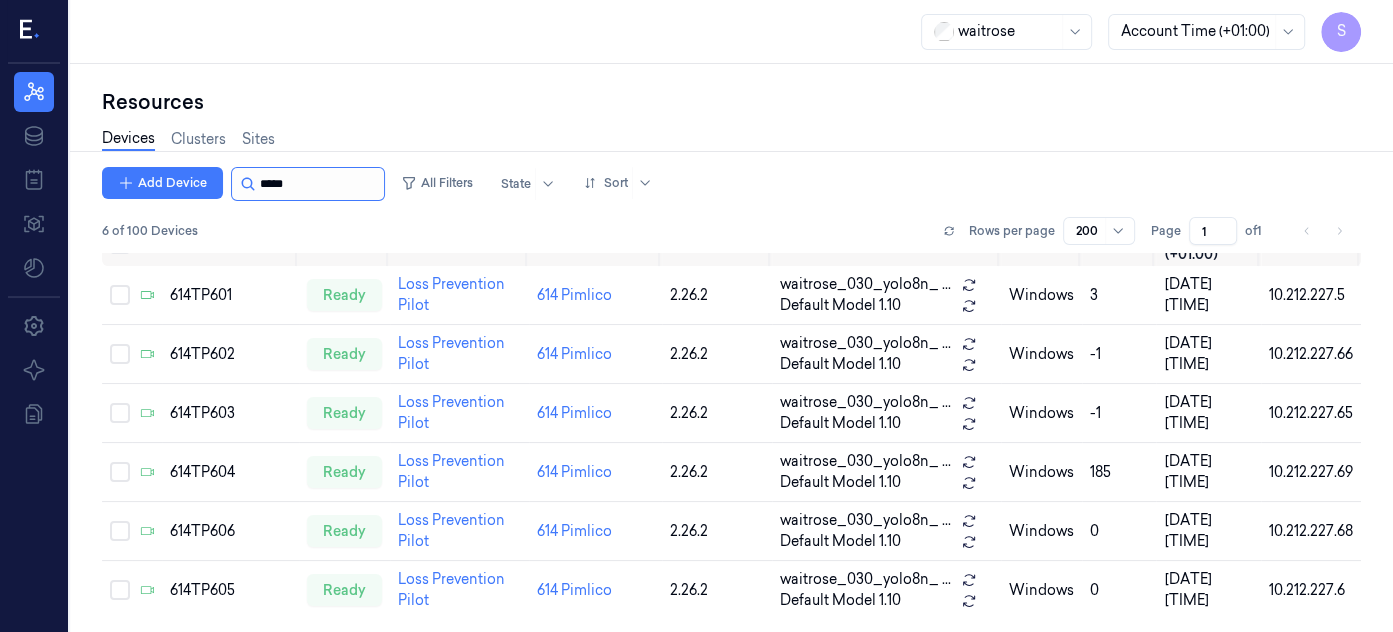 click at bounding box center (320, 184) 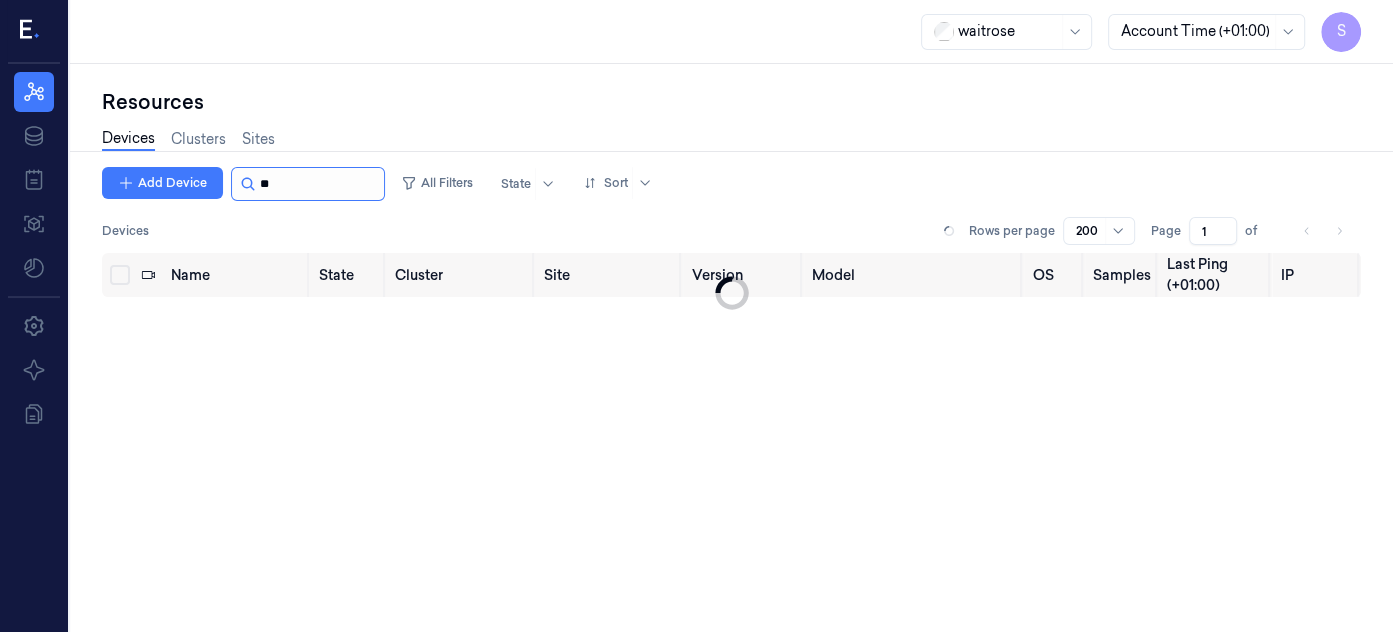 scroll, scrollTop: 0, scrollLeft: 0, axis: both 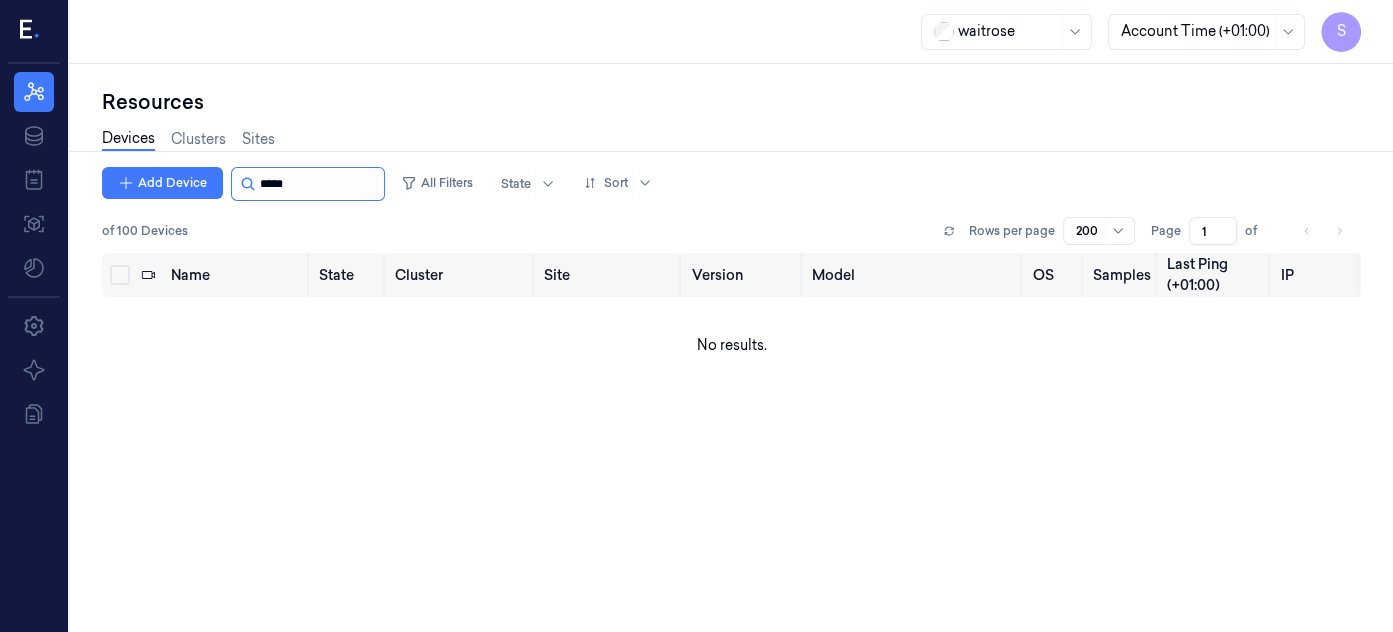 click at bounding box center (320, 184) 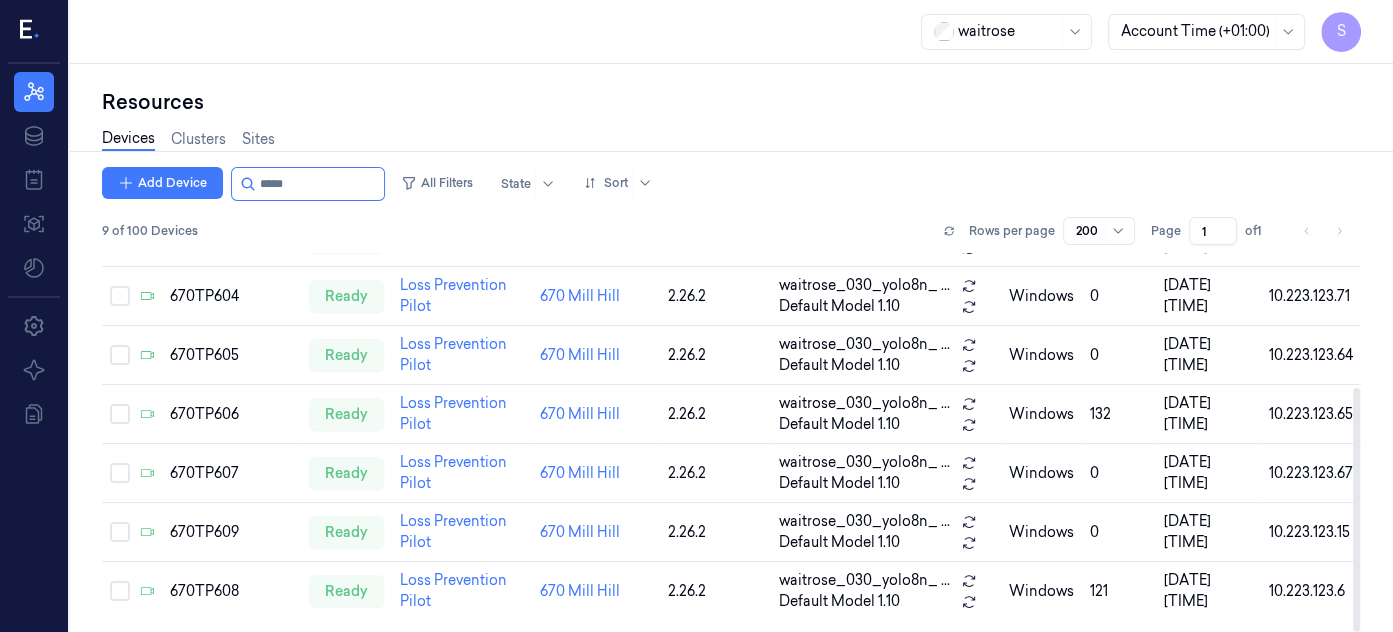 scroll, scrollTop: 0, scrollLeft: 0, axis: both 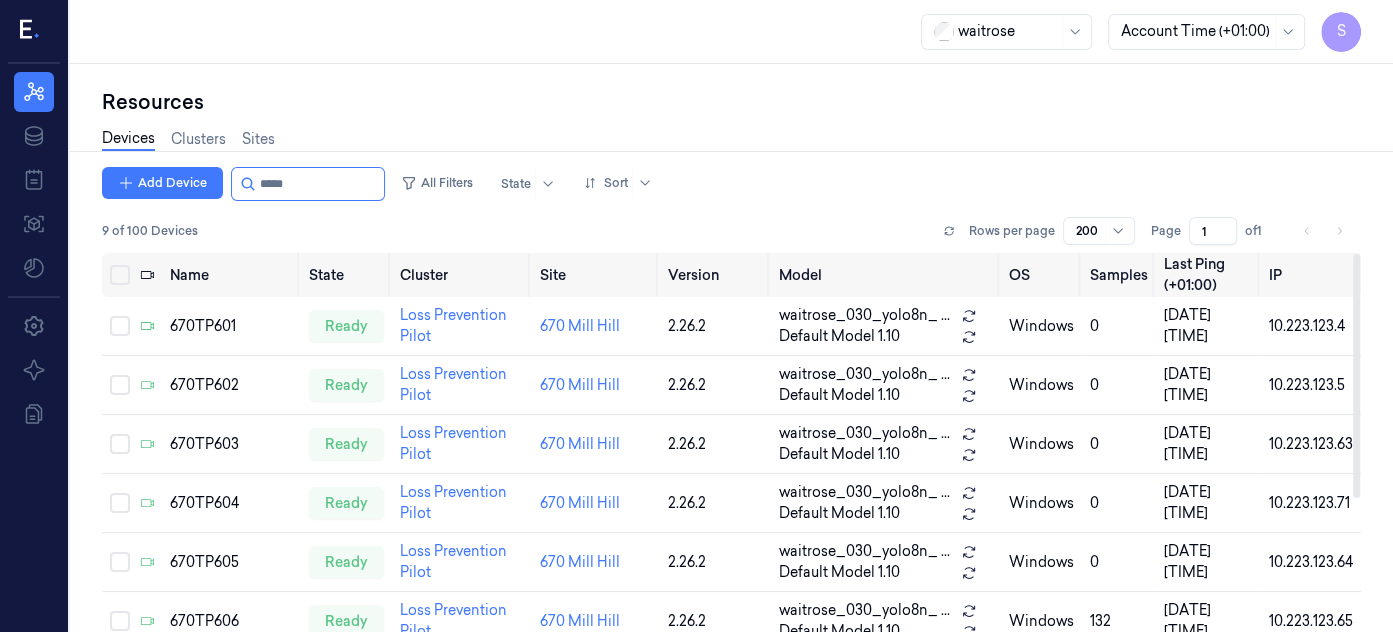 drag, startPoint x: 1355, startPoint y: 302, endPoint x: 1368, endPoint y: 35, distance: 267.31628 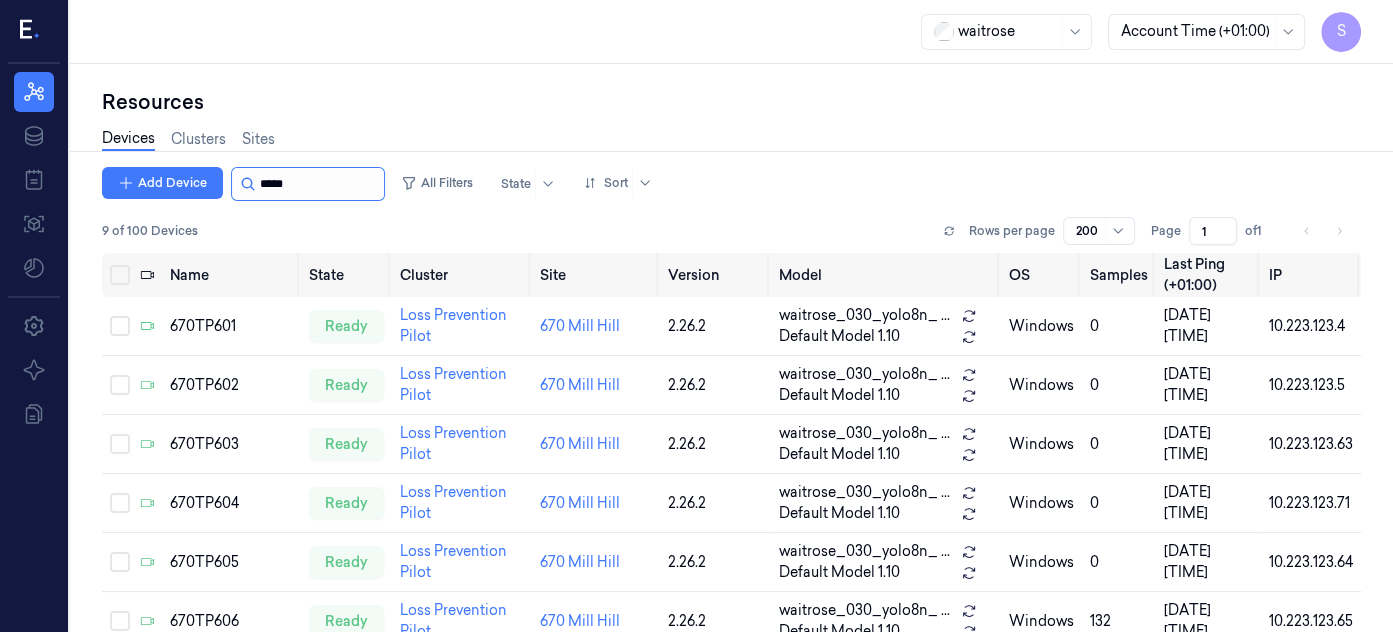 click at bounding box center (320, 184) 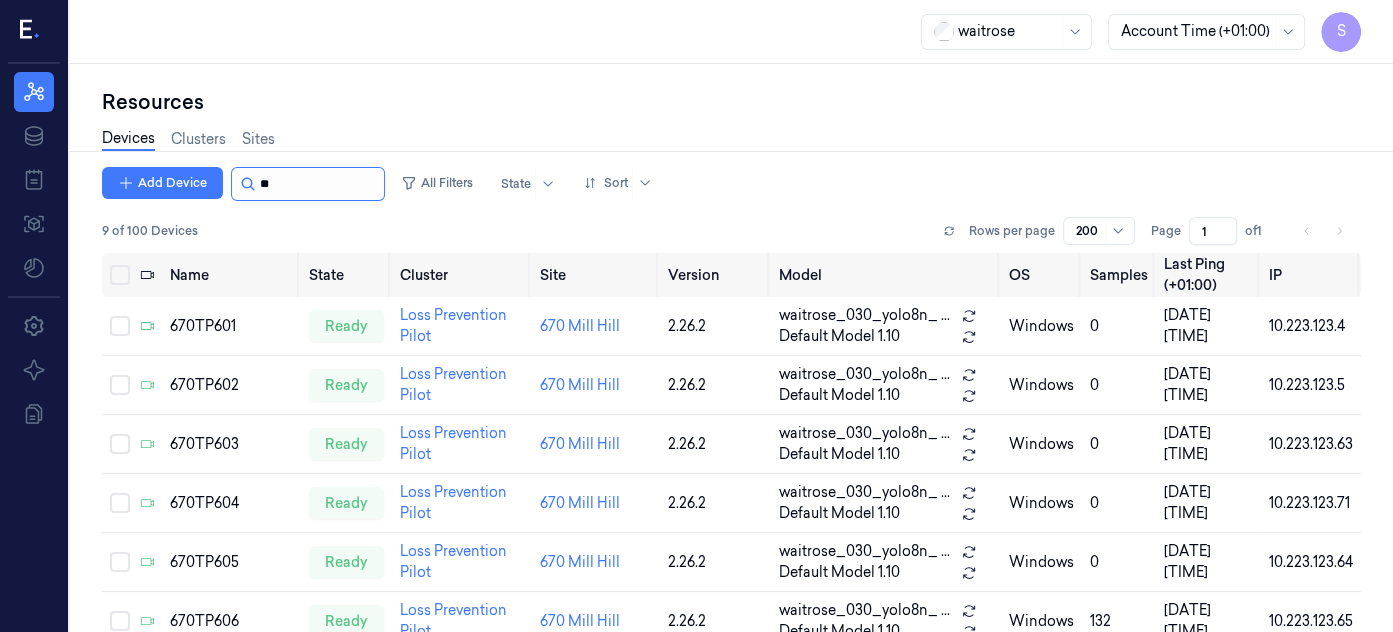 type on "*" 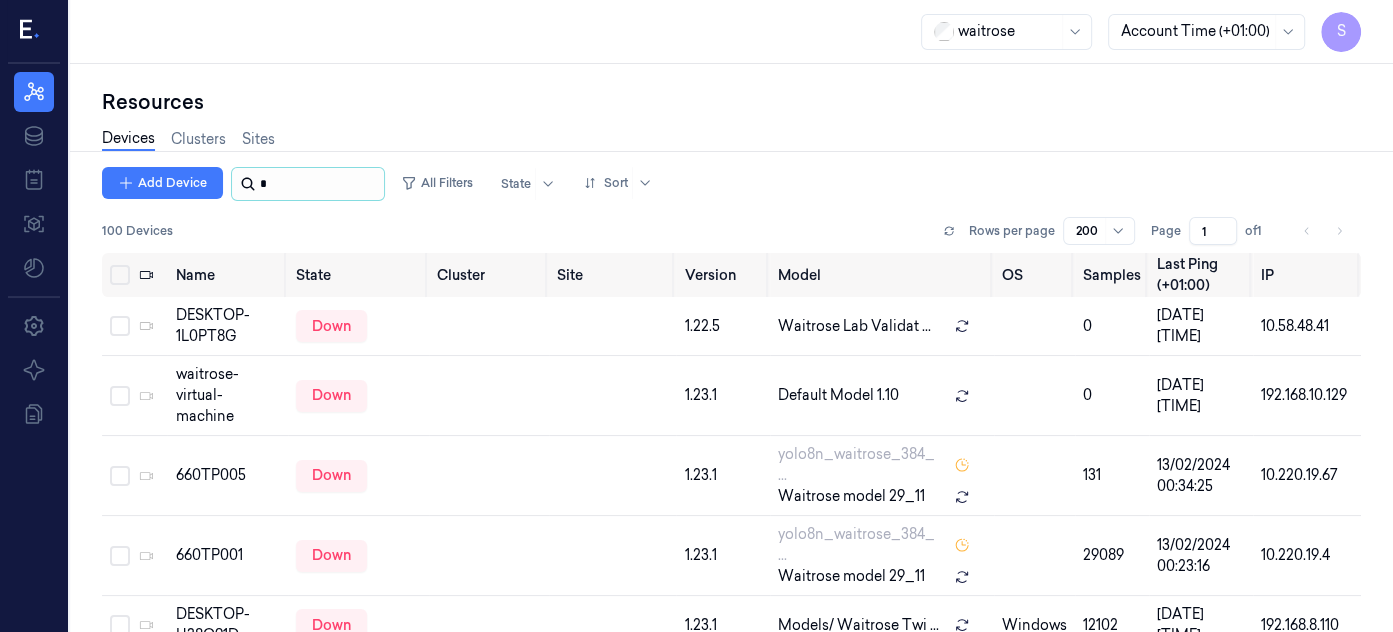 scroll, scrollTop: 292, scrollLeft: 0, axis: vertical 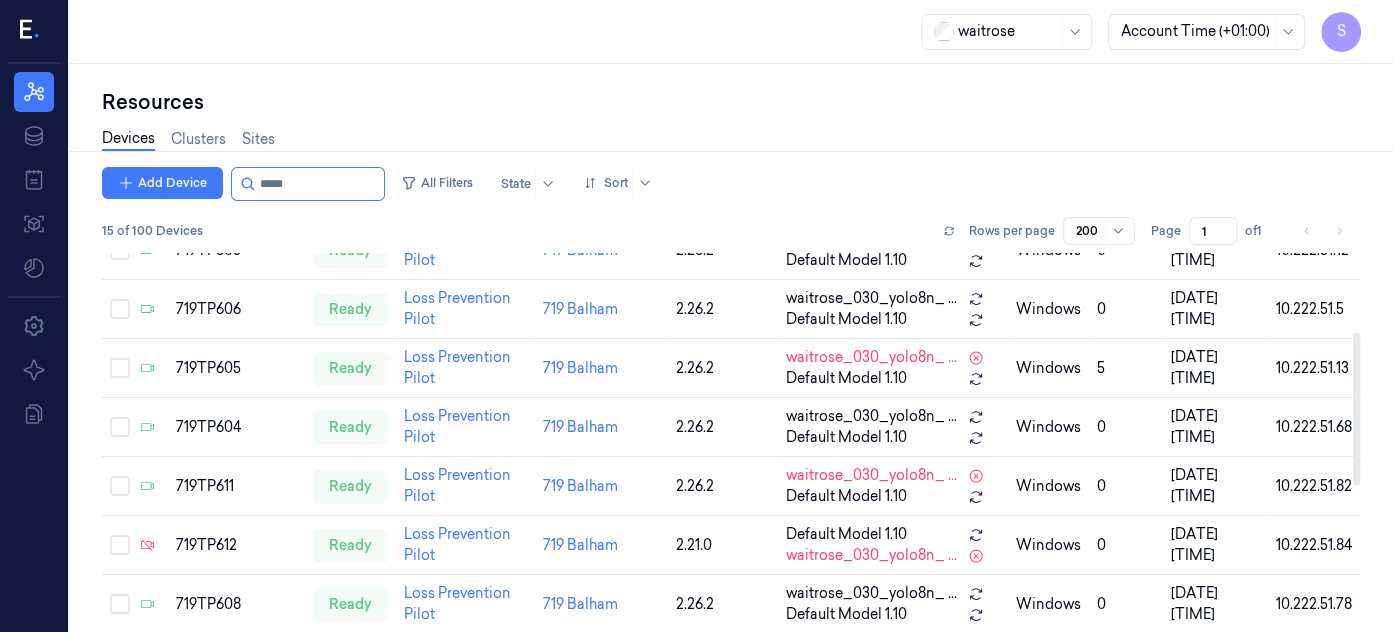 drag, startPoint x: 1357, startPoint y: 346, endPoint x: 1356, endPoint y: 424, distance: 78.00641 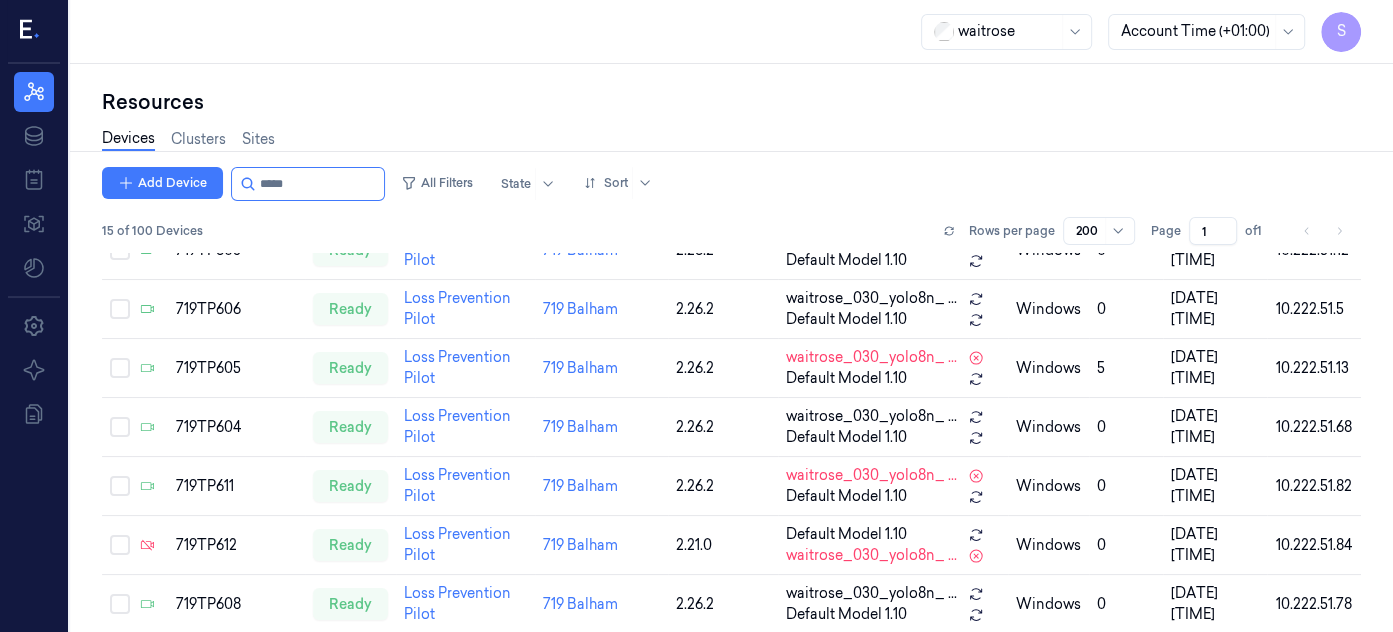 click on "Devices Clusters Sites" at bounding box center (731, 141) 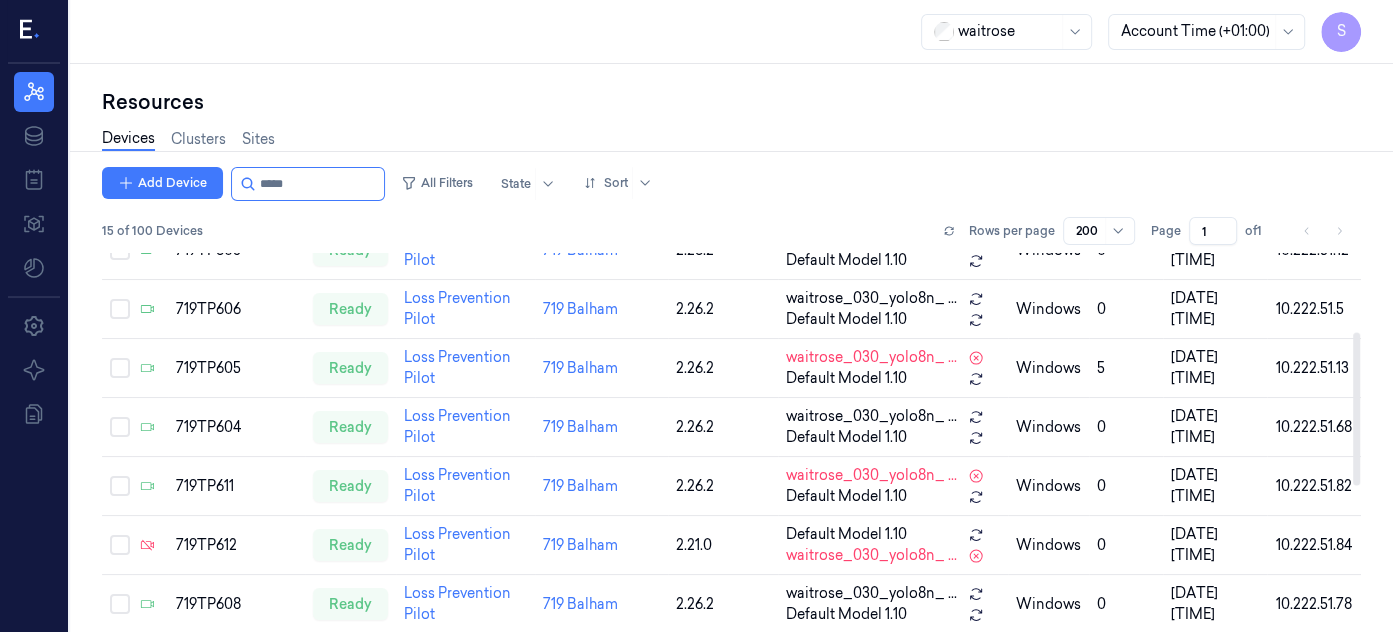 click on "Devices Clusters Sites" at bounding box center (731, 141) 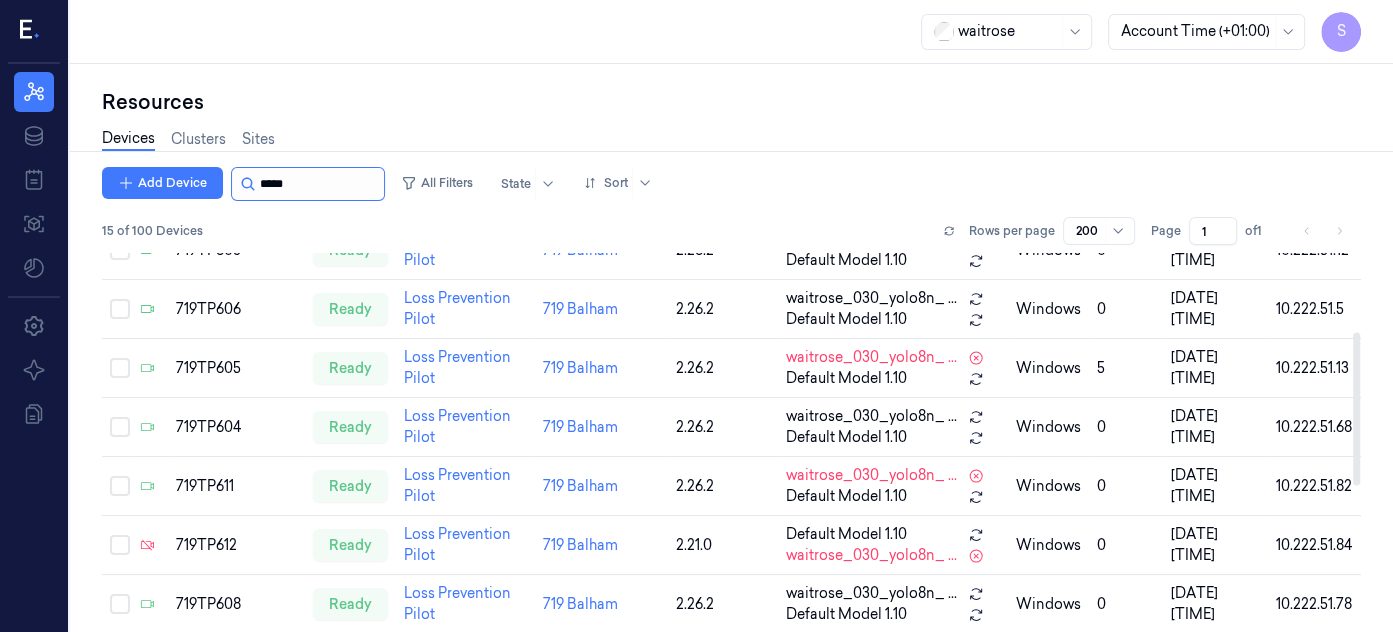 click at bounding box center (320, 184) 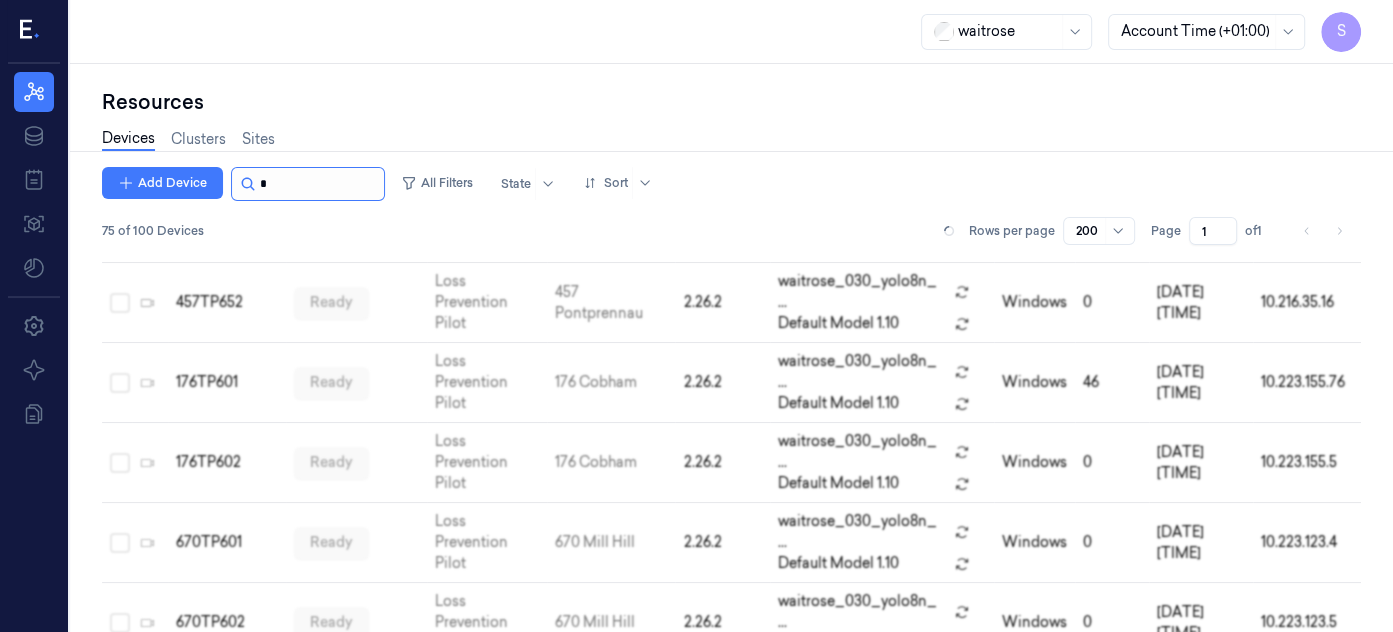scroll, scrollTop: 1044, scrollLeft: 0, axis: vertical 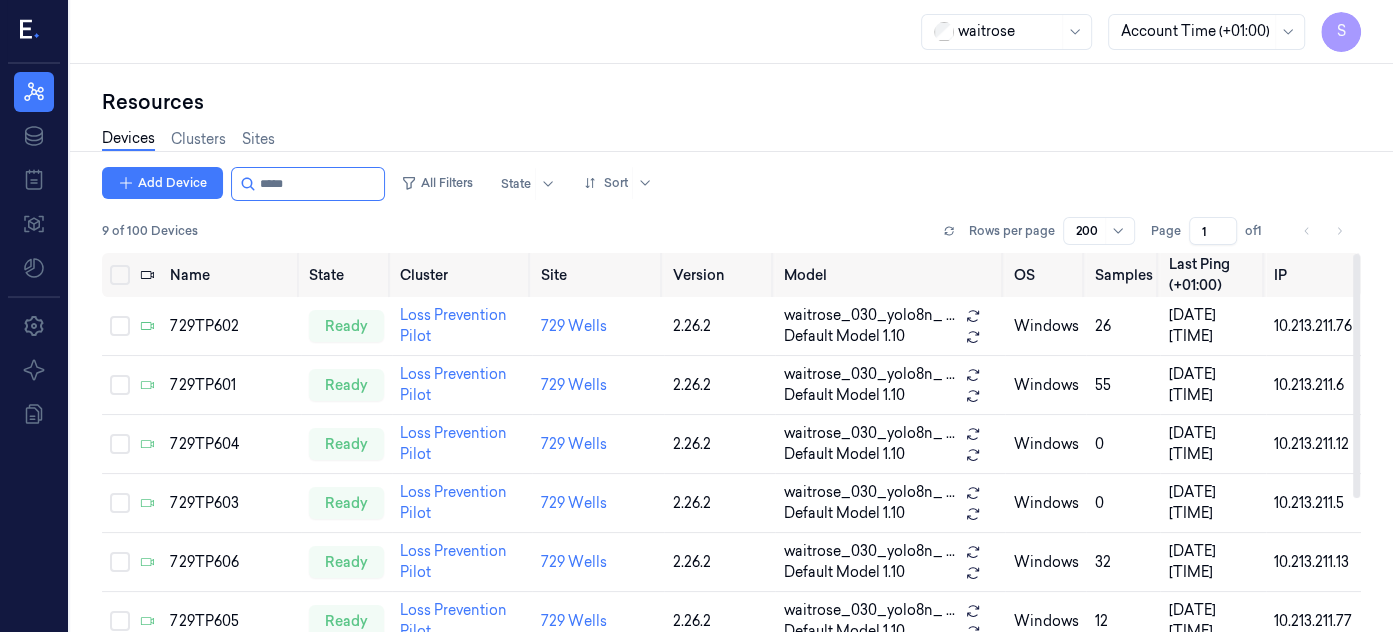 drag, startPoint x: 1357, startPoint y: 306, endPoint x: 1353, endPoint y: -16, distance: 322.02484 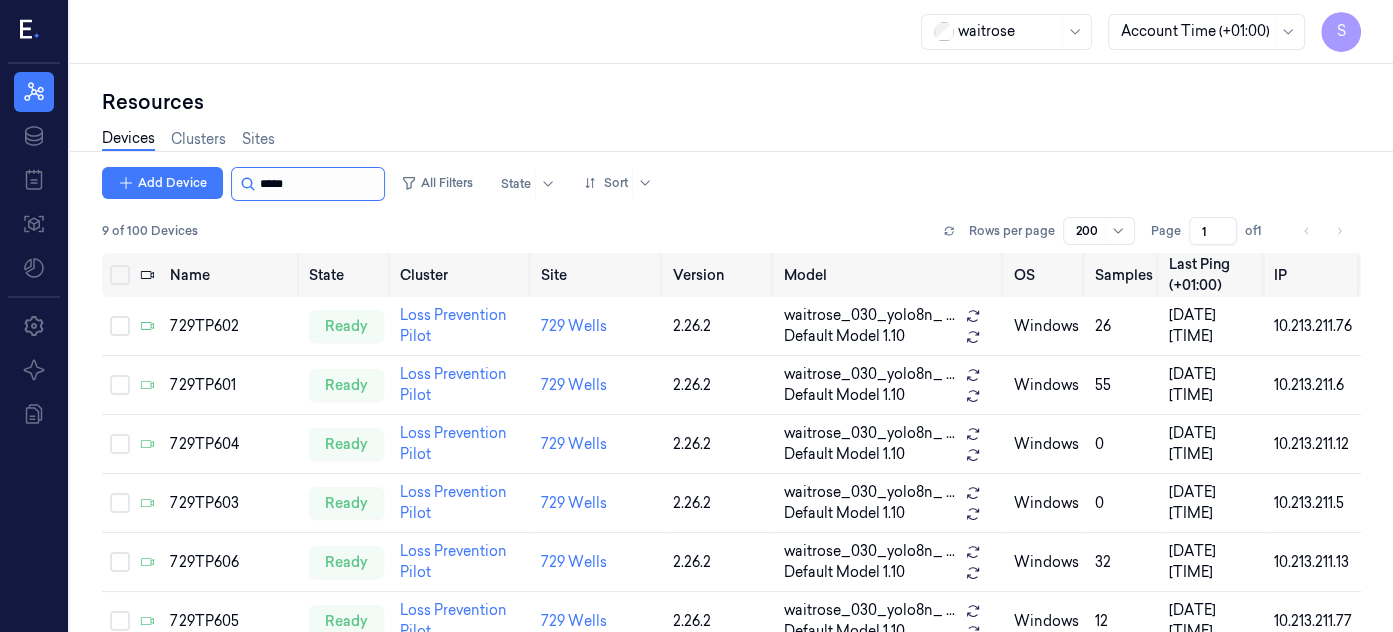 click at bounding box center [320, 184] 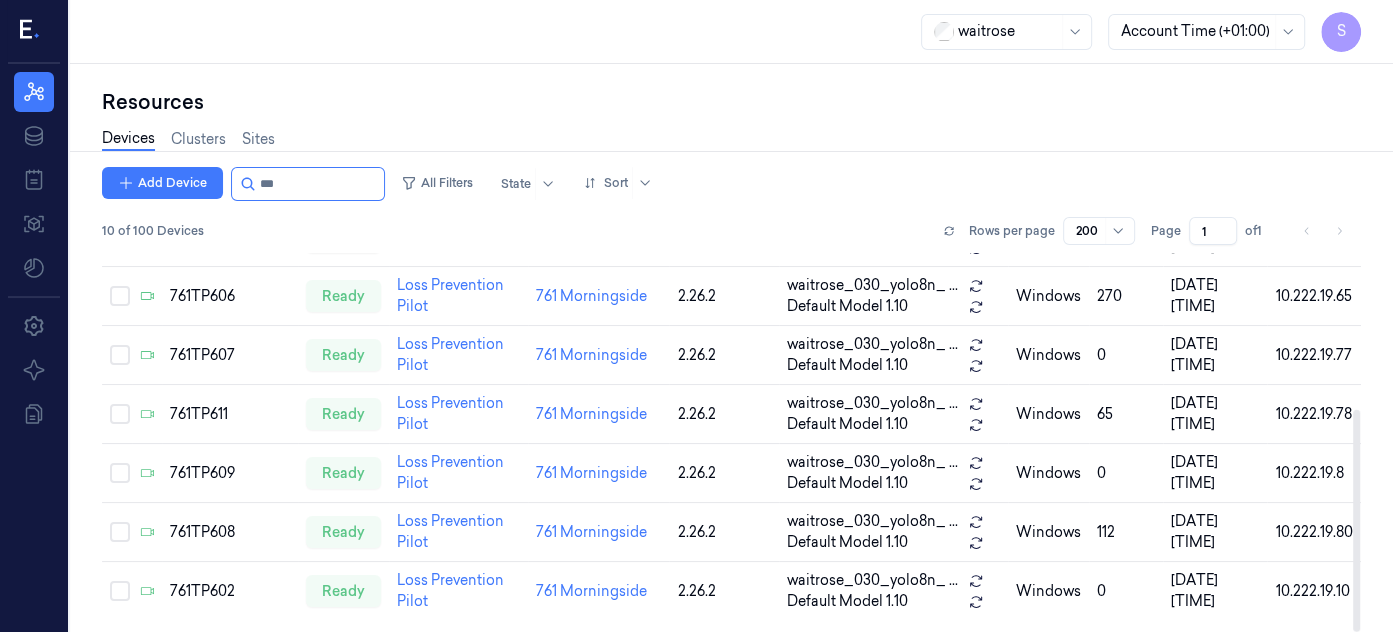 scroll, scrollTop: 0, scrollLeft: 0, axis: both 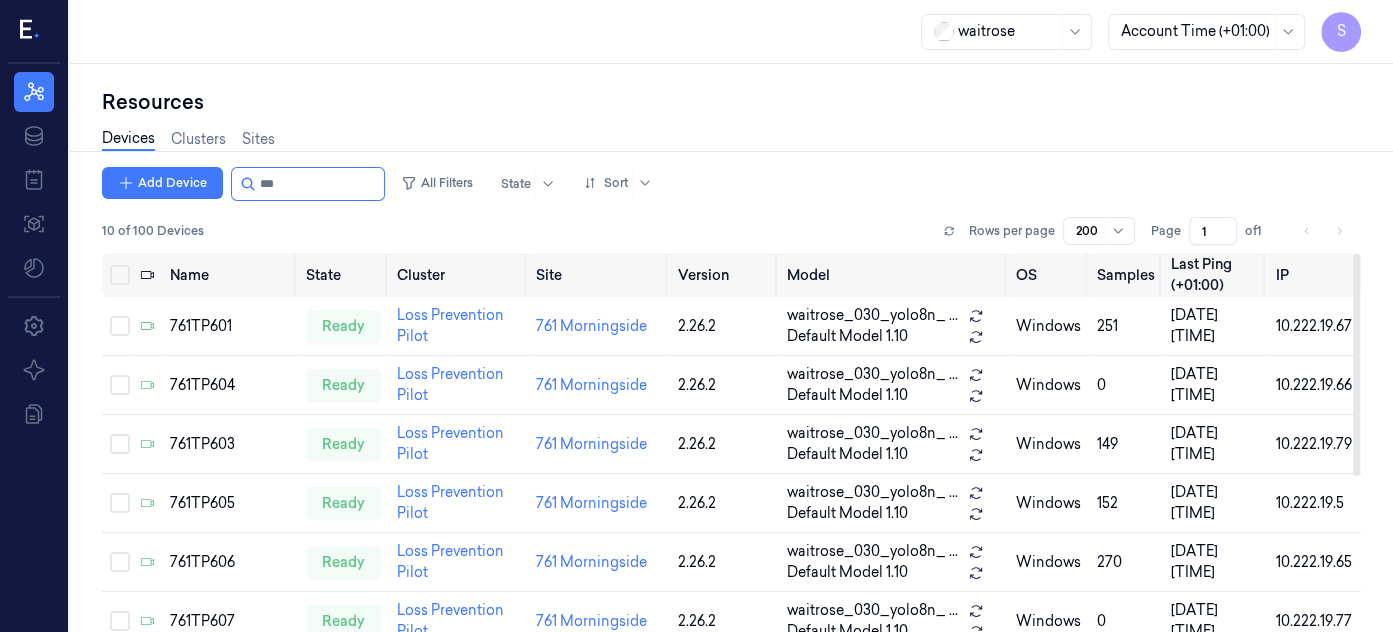 drag, startPoint x: 1352, startPoint y: 339, endPoint x: 1345, endPoint y: 38, distance: 301.0814 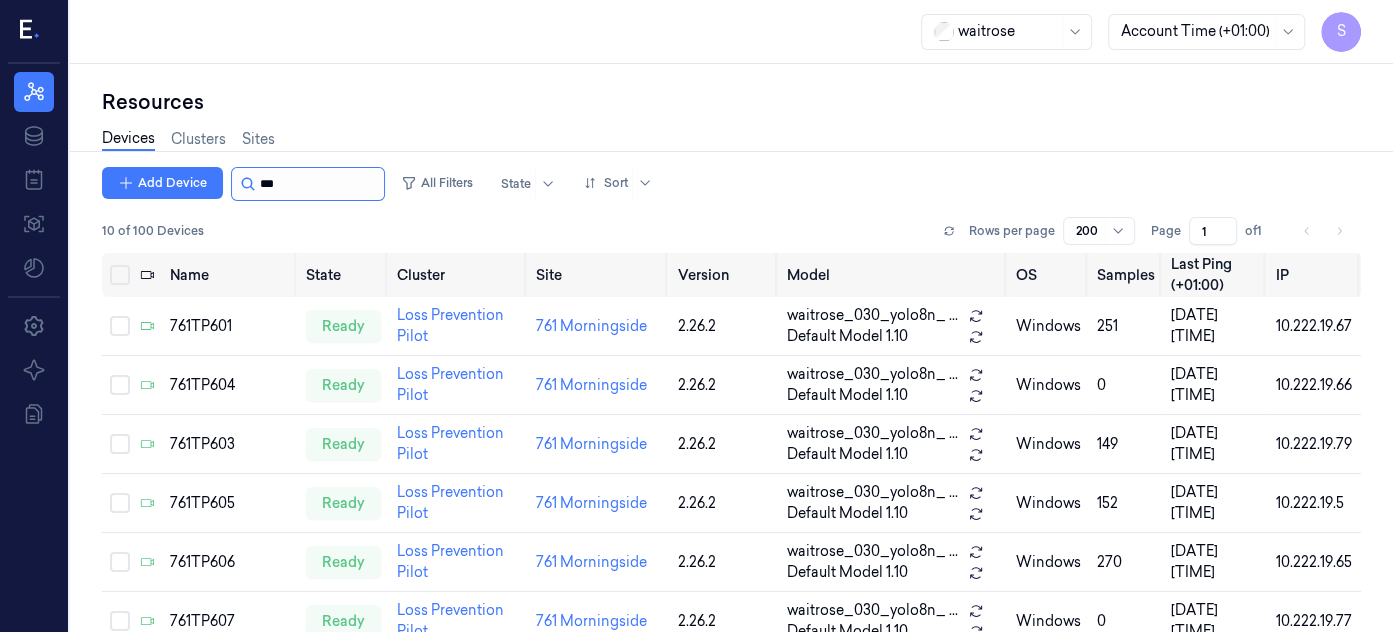 click at bounding box center (320, 184) 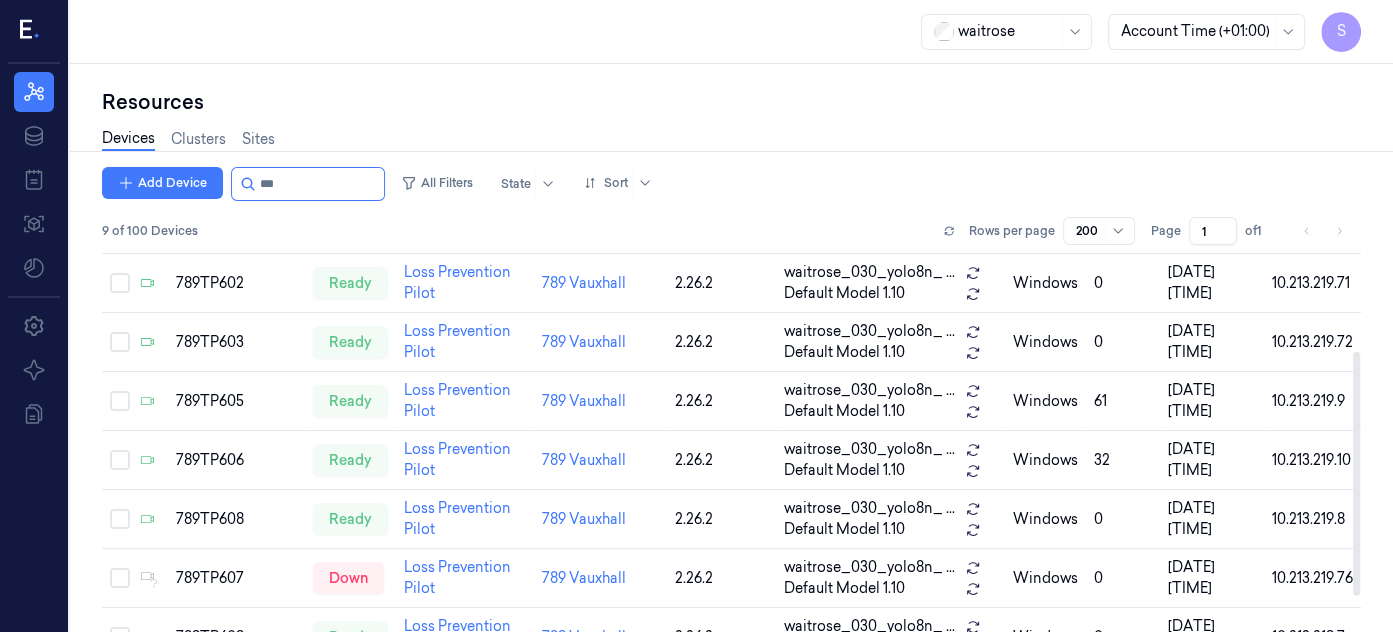 scroll, scrollTop: 207, scrollLeft: 0, axis: vertical 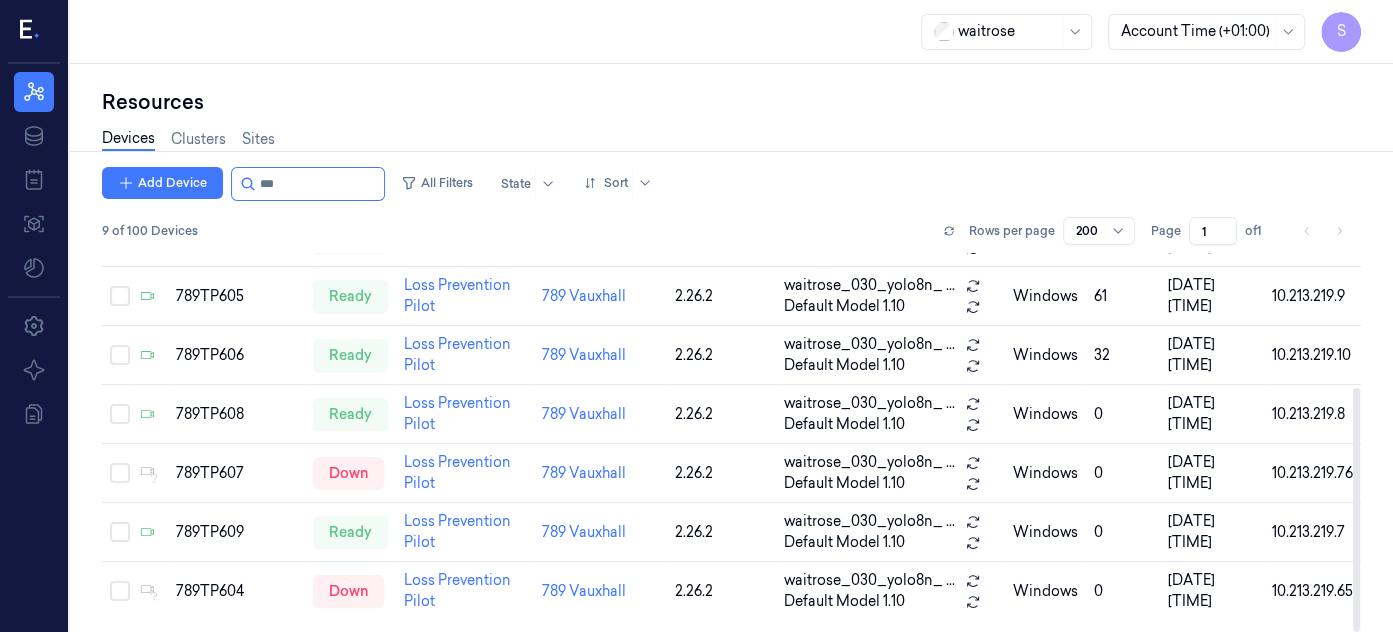 drag, startPoint x: 1356, startPoint y: 316, endPoint x: 1390, endPoint y: 510, distance: 196.95685 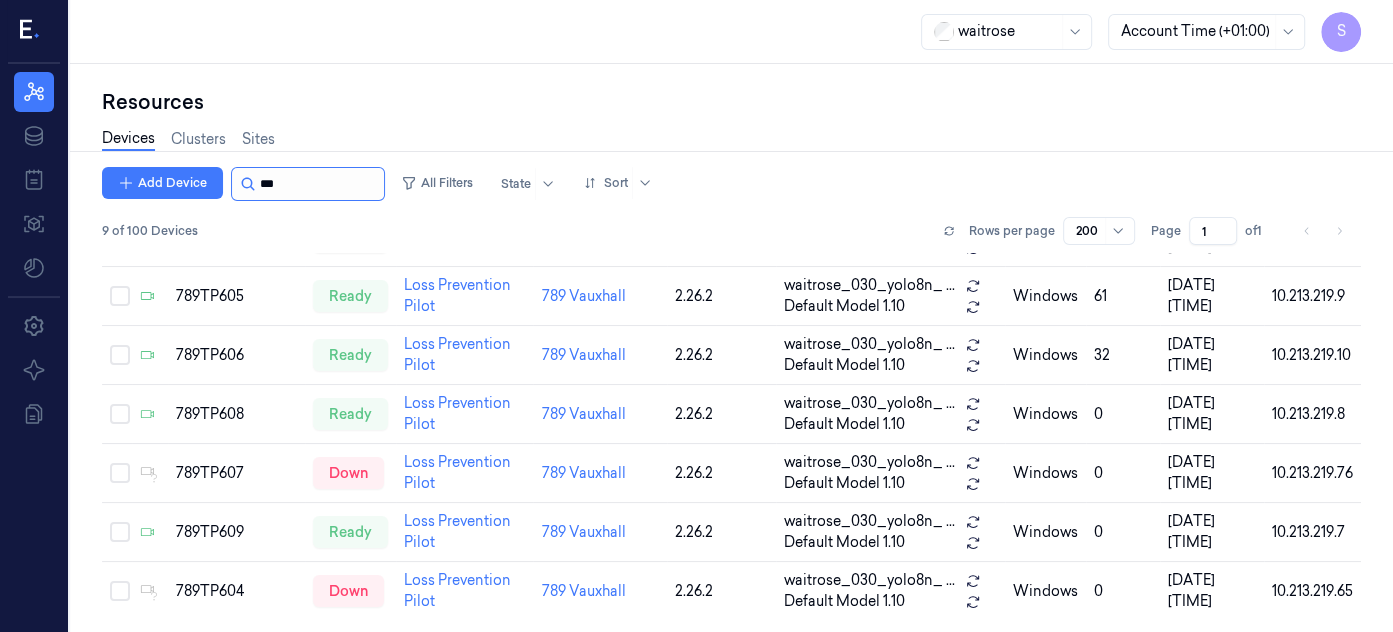 click at bounding box center (320, 184) 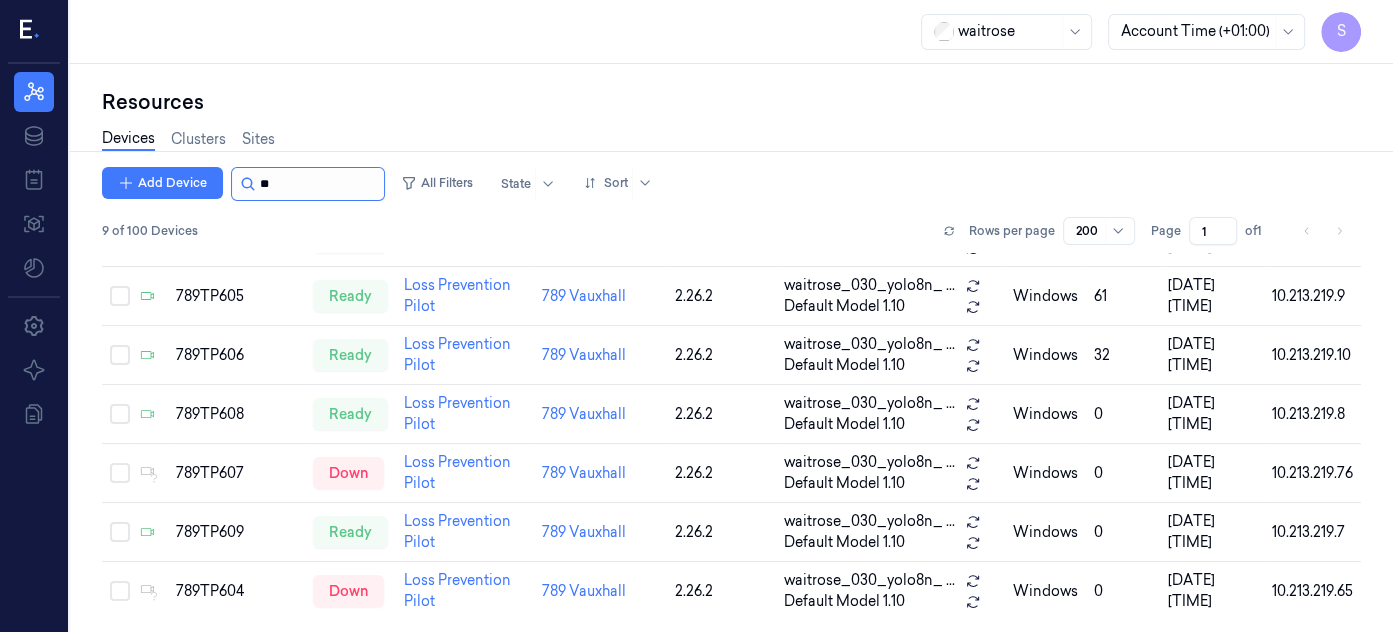 type on "*" 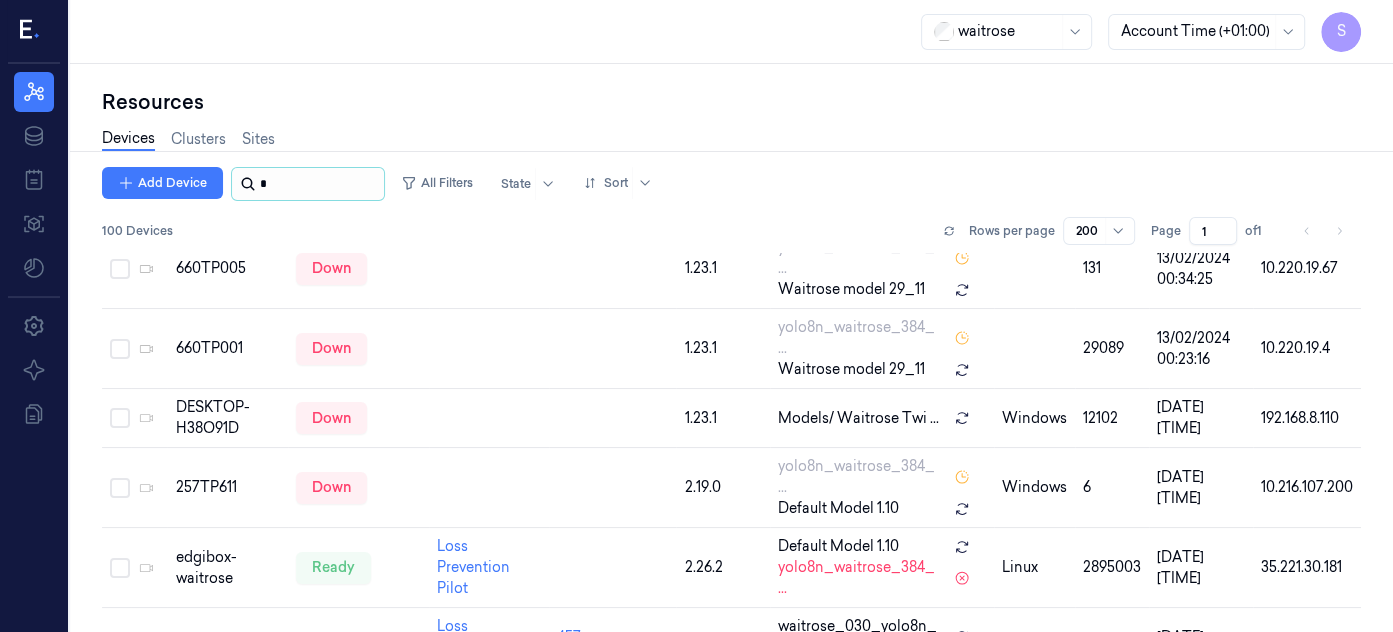scroll, scrollTop: 3374, scrollLeft: 0, axis: vertical 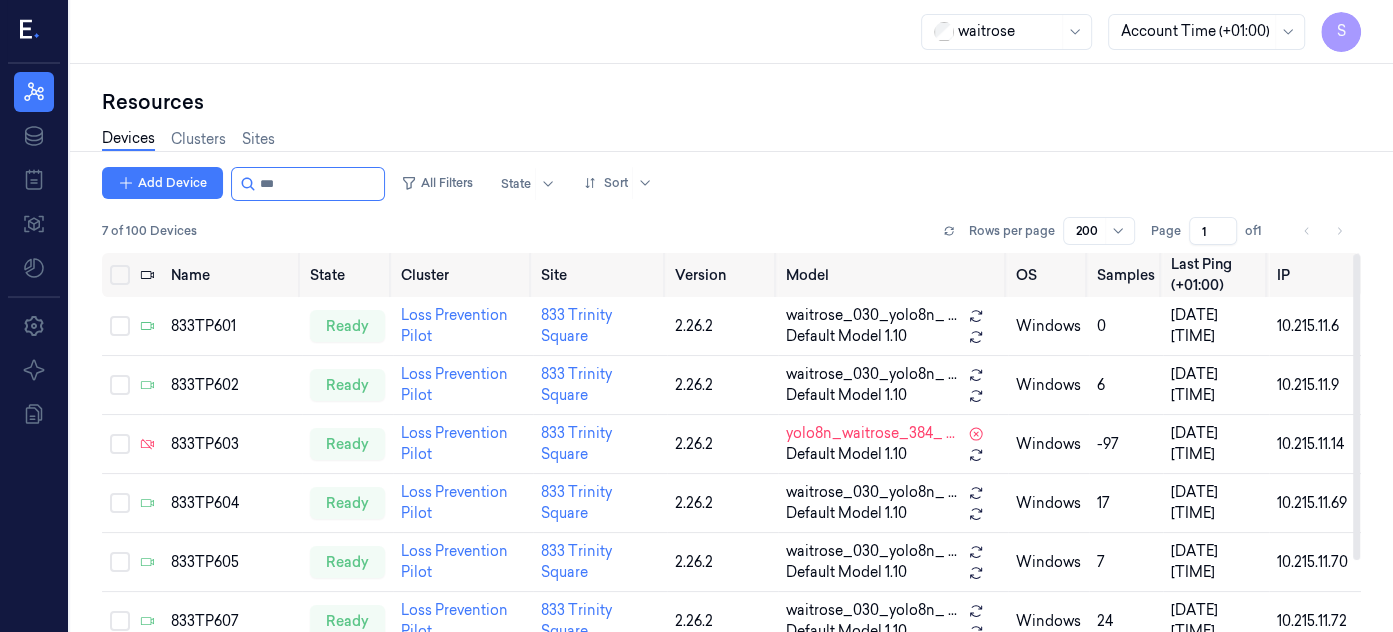 drag, startPoint x: 1358, startPoint y: 363, endPoint x: 1339, endPoint y: 112, distance: 251.7181 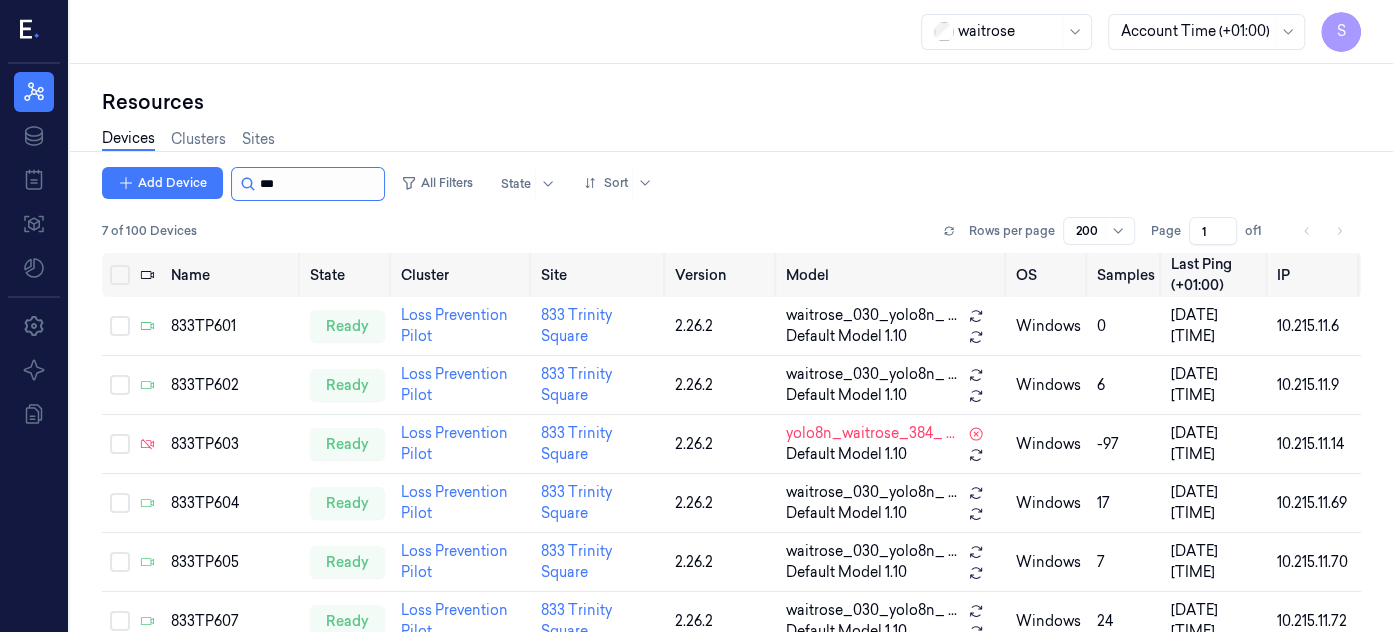 click at bounding box center [320, 184] 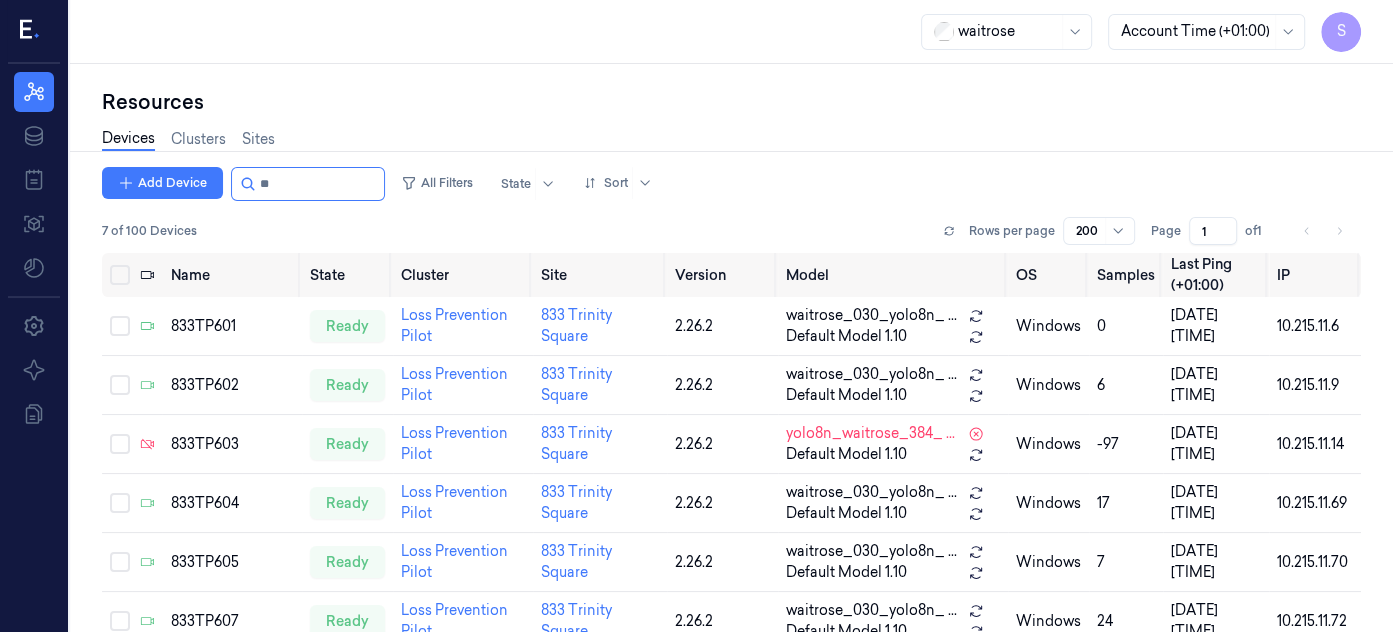 type on "*" 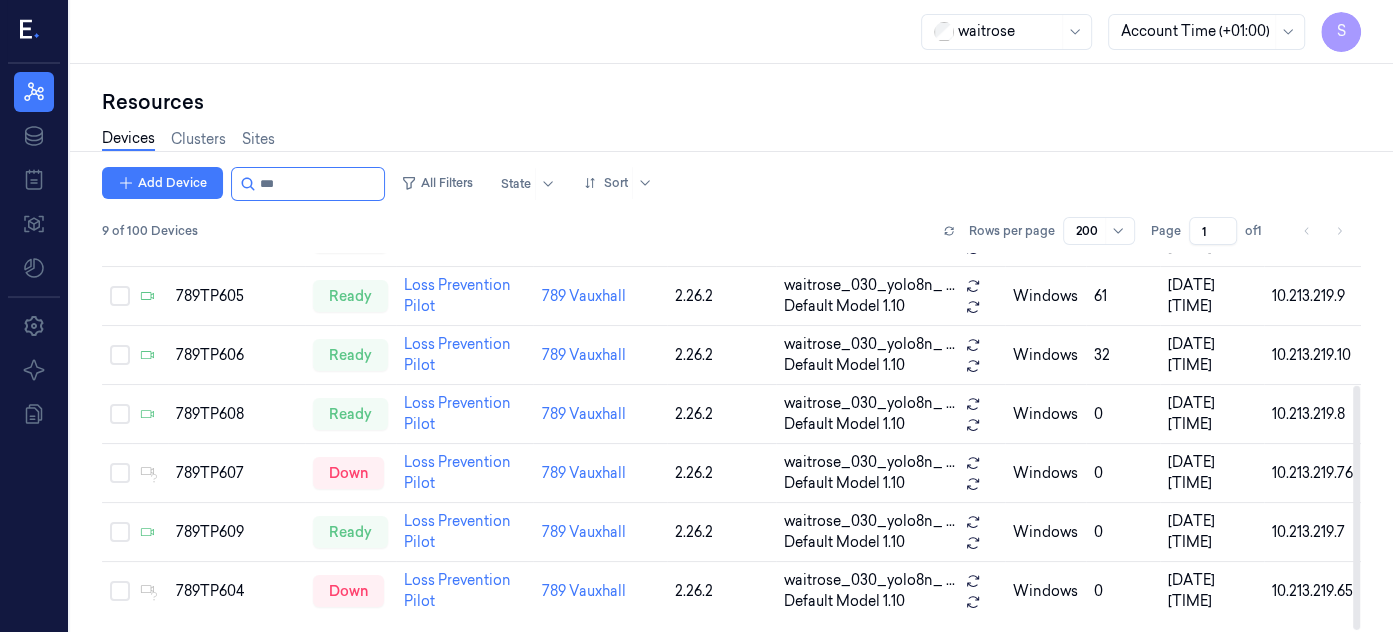 scroll, scrollTop: 207, scrollLeft: 0, axis: vertical 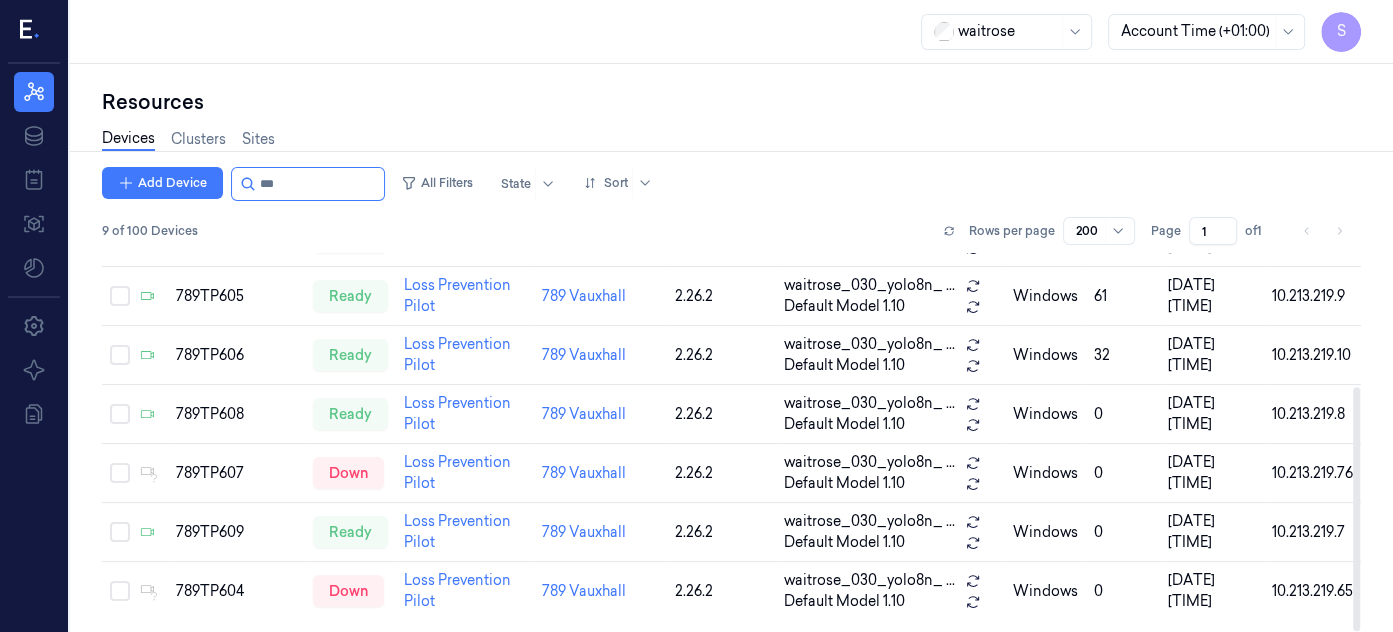 drag, startPoint x: 1358, startPoint y: 356, endPoint x: 1357, endPoint y: 489, distance: 133.00375 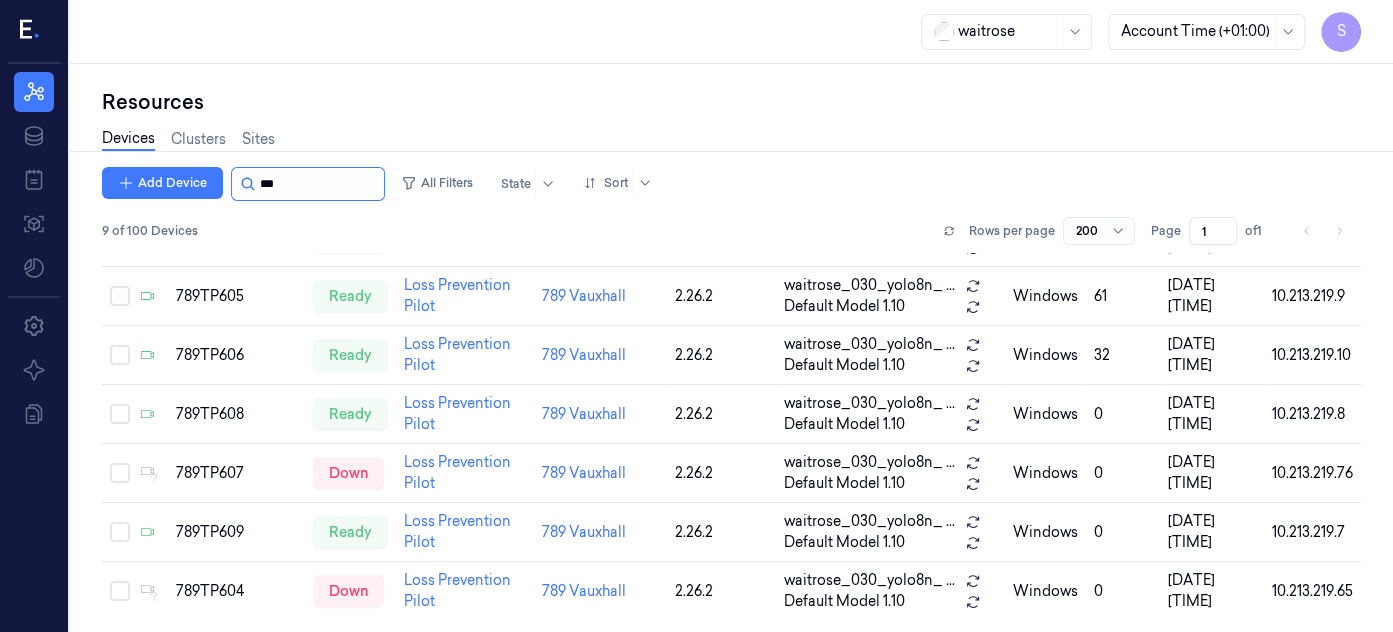 click at bounding box center (320, 184) 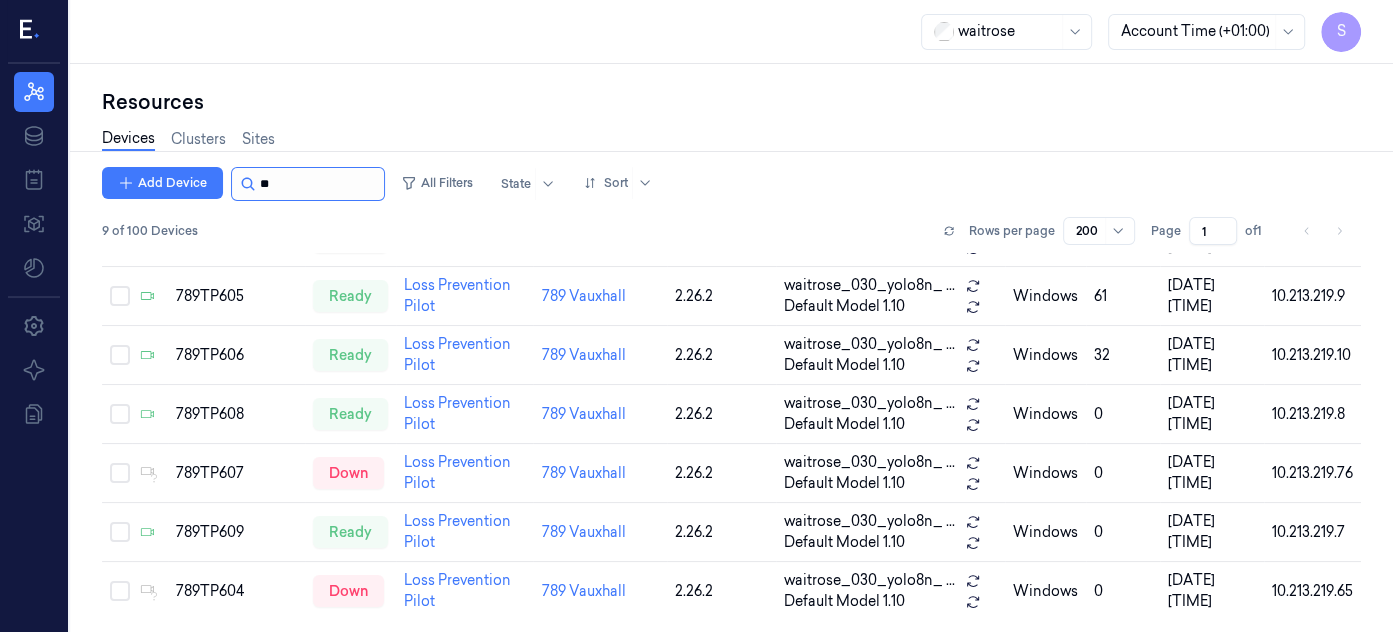 type on "*" 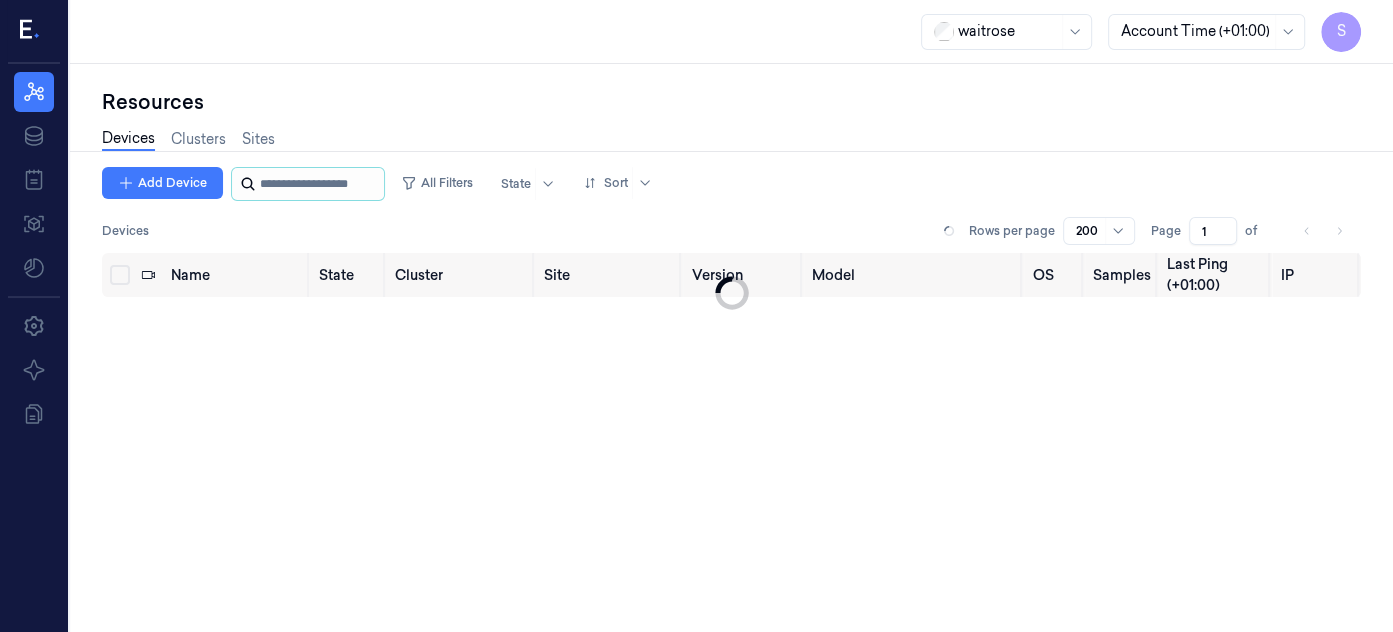 scroll, scrollTop: 0, scrollLeft: 0, axis: both 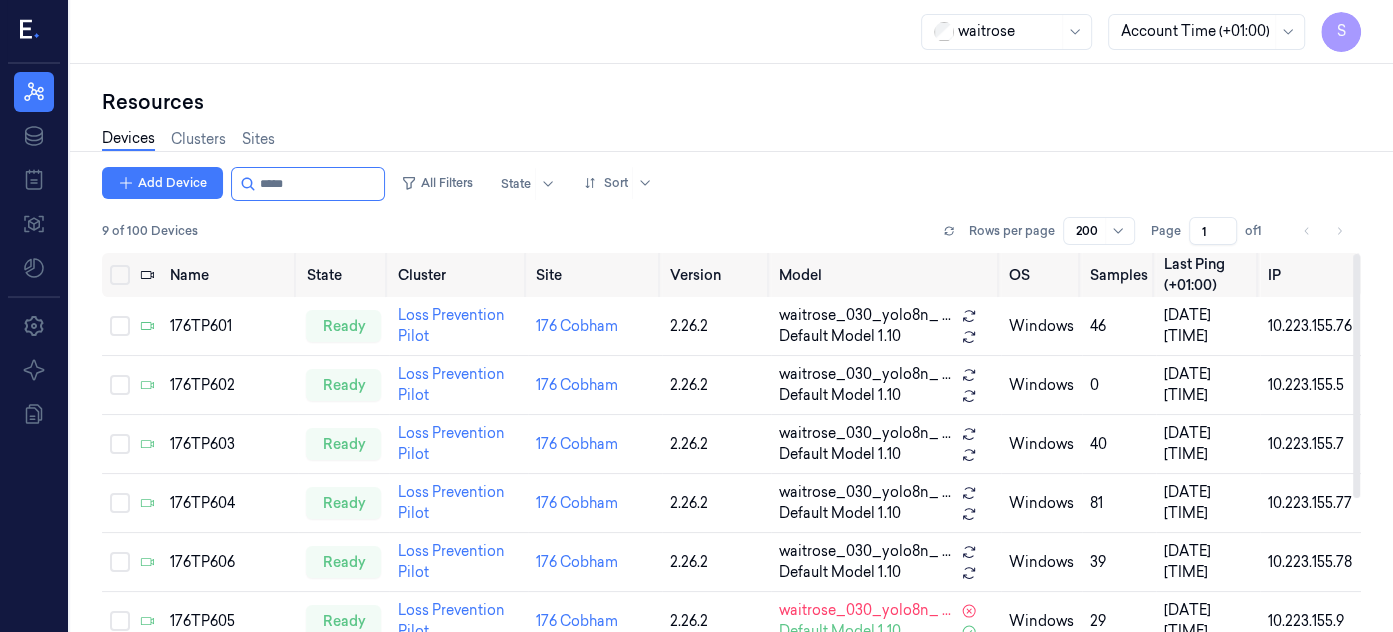 type on "*****" 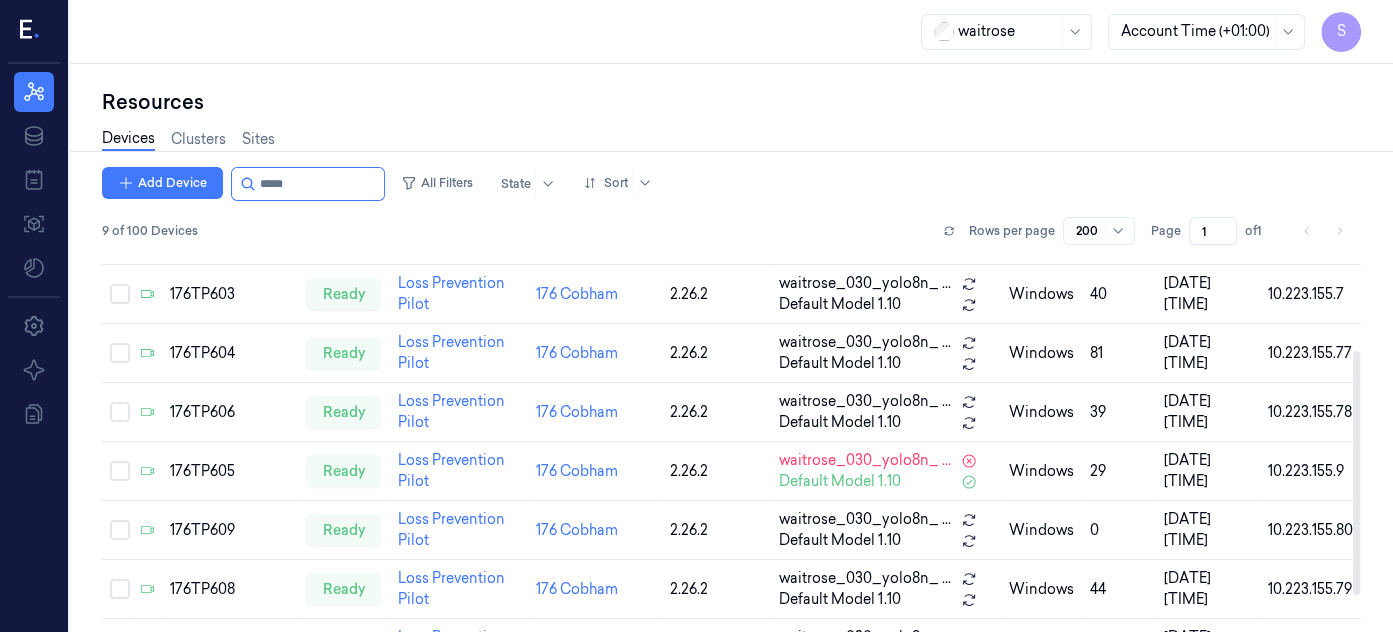 scroll, scrollTop: 150, scrollLeft: 0, axis: vertical 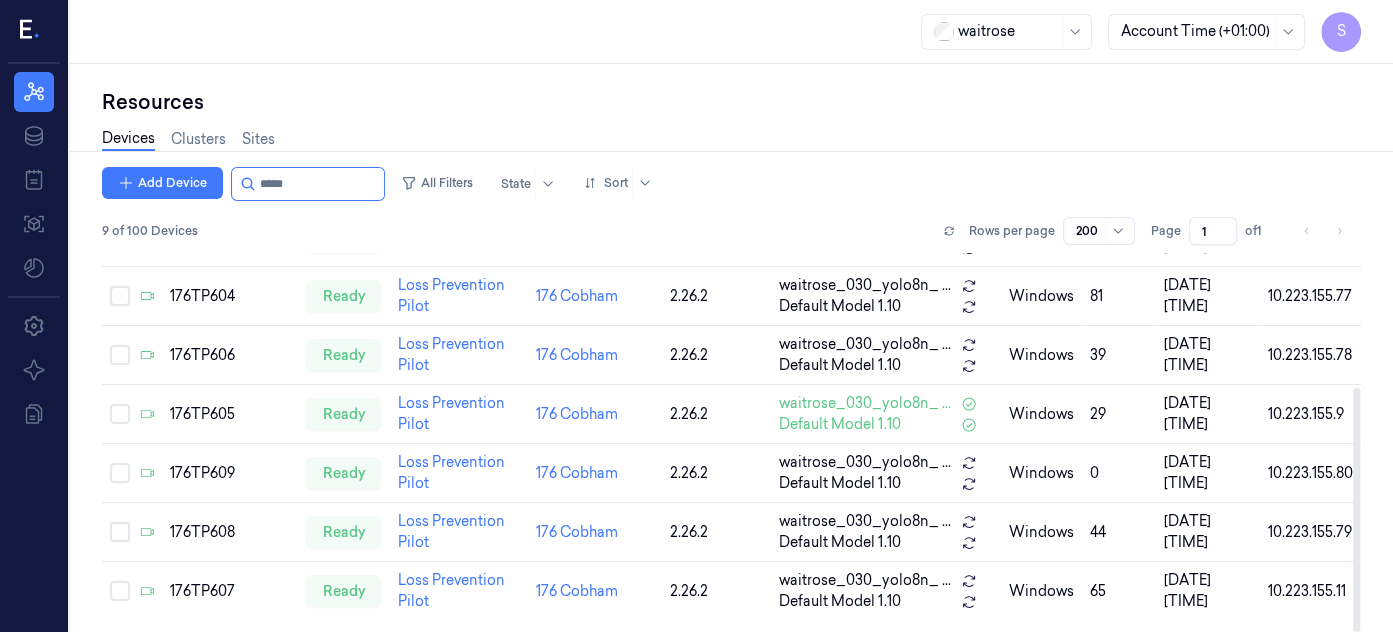 drag, startPoint x: 1356, startPoint y: 289, endPoint x: 1363, endPoint y: 502, distance: 213.11499 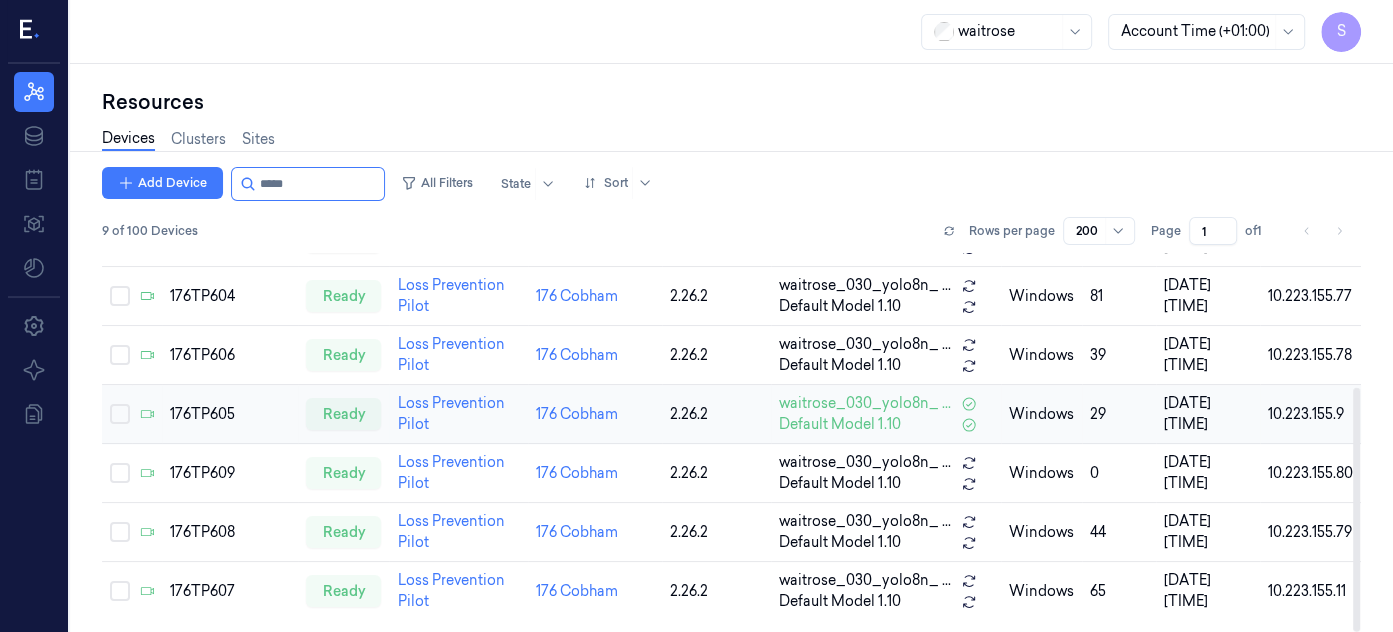 click on "176TP605" at bounding box center [230, 414] 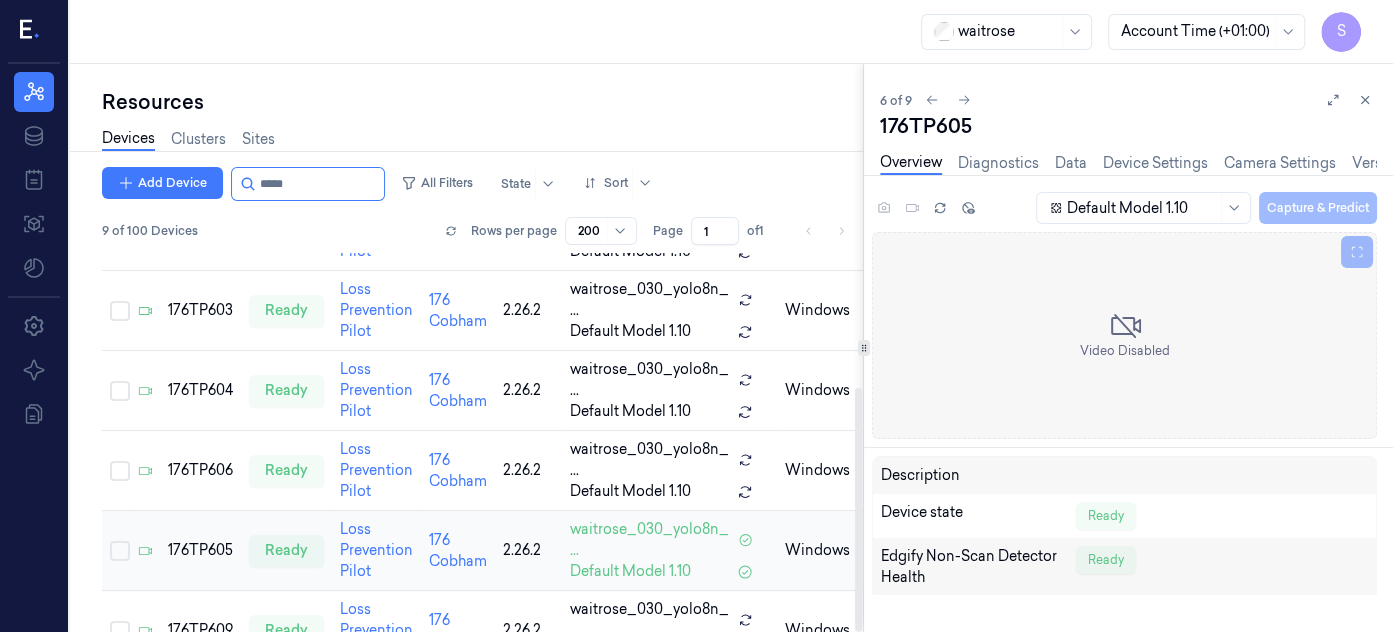 scroll, scrollTop: 0, scrollLeft: 0, axis: both 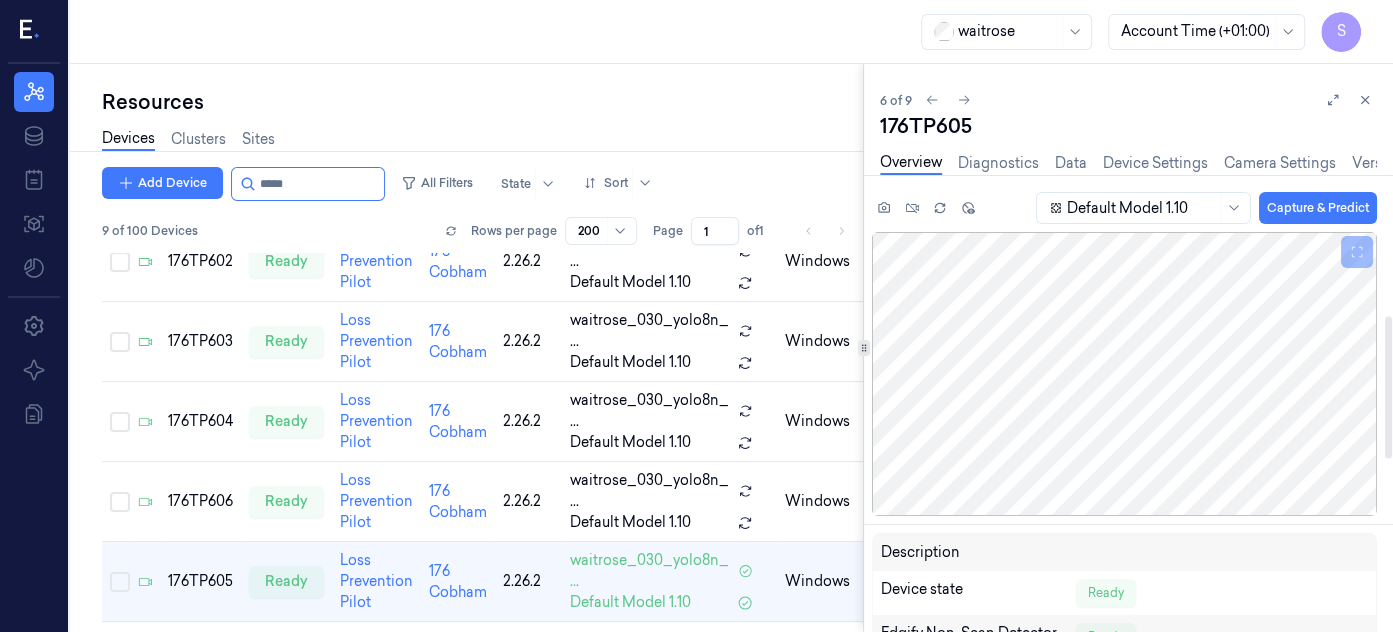 drag, startPoint x: 1386, startPoint y: 236, endPoint x: 1390, endPoint y: 216, distance: 20.396078 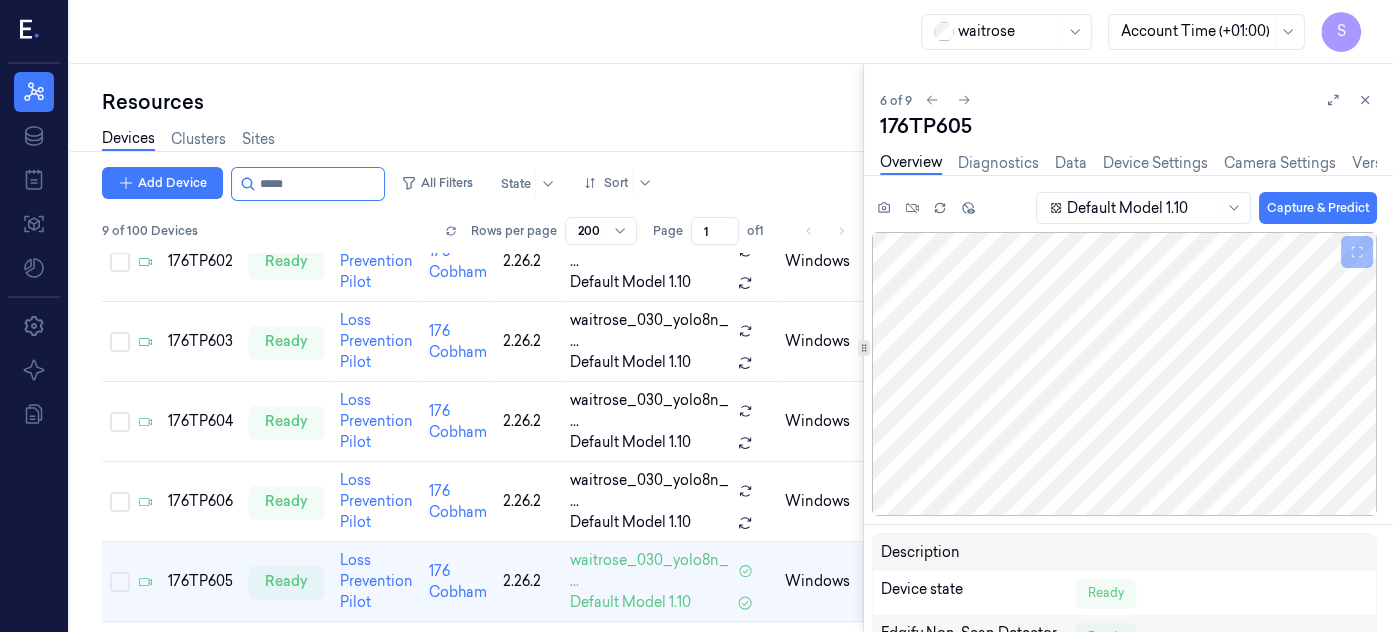 click on "6
of 9 176TP605 Overview Diagnostics Data Device Settings Camera Settings Version History Logs Default Model 1.10 Capture & Predict Description Device state Ready Edgify Non-Scan Detector Health Ready Site 176 Cobham Device cluster Loss Prevention Pilot First connected at (+01:00) 12/11/2024 06:42:59 Activation time (+01:00) Pick a date Tags Last Keep Alive (+01:00) 04/08/2025 06:36:09 Connected since (+01:00) 04/08/2025 06:31:08 Agent Version 2.26.2 Edgify Non-Scan Detector Version 0.3.0 Model version waitrose_030_yolo8n_384_9_07_25 Model deployed on (+01:00) 17/07/2025 09:59:17 IP 10.223.155.9 OS windows Processor Intel(R) Core(TM) i5-6500TE CPU @ 2.30GHz RAM 7.79 Gb GPU Intel(R) HD Graphics 530 Disc size Total: 83.47 Gb   Used: 37.06 Gb   Free: 46.41 Gb Samples Storage Locked:  0 Used:  9.12 MB Active:  1.99 GB Total:  2.10 GB Video Storage Used:  0 Total:  21.22 GB Ports" at bounding box center (1128, 348) 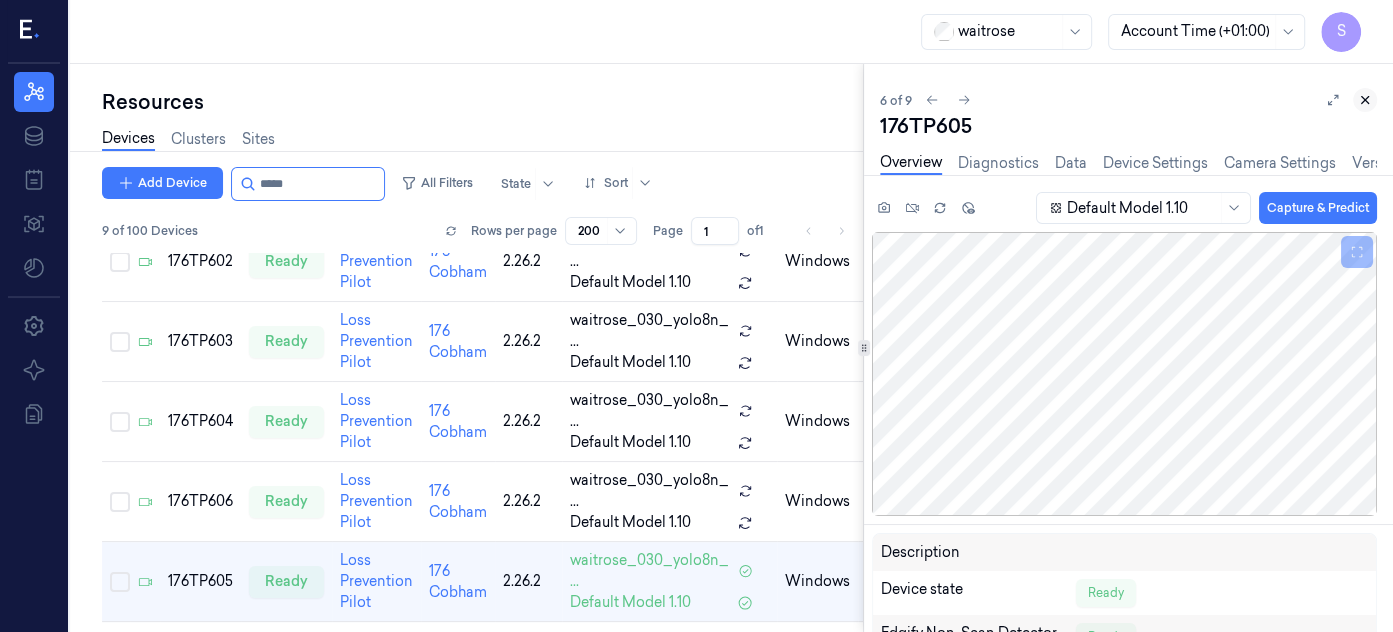 click 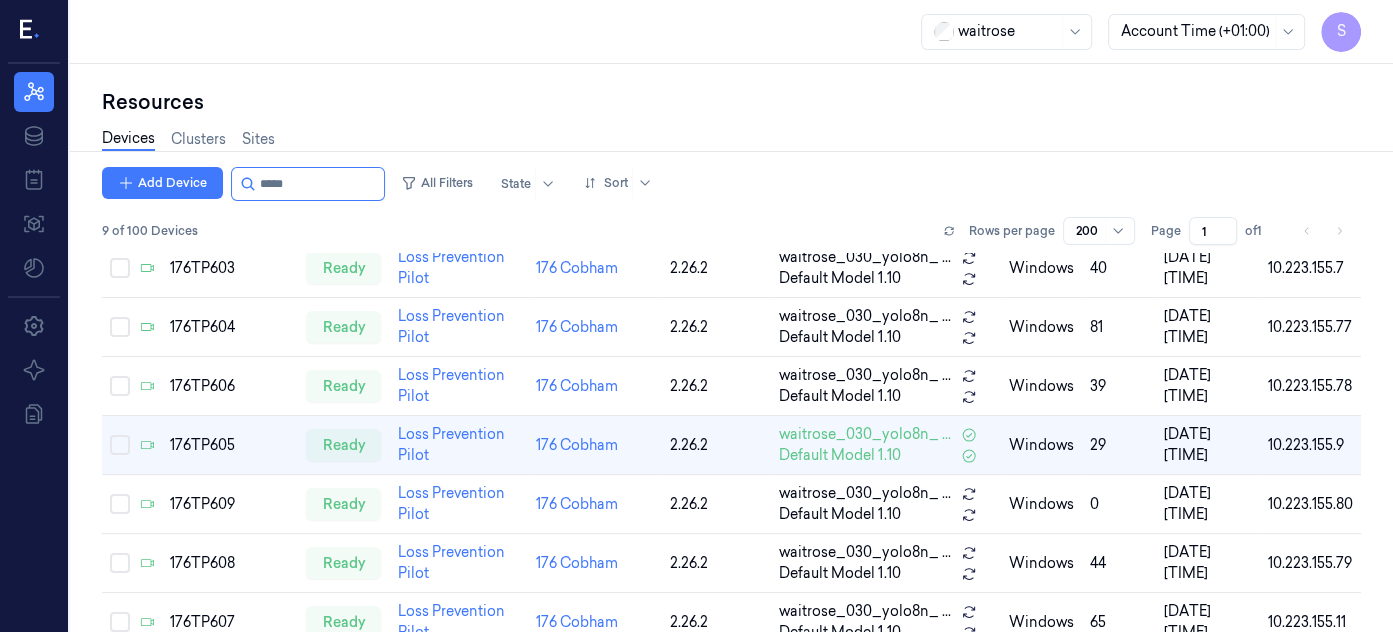 scroll, scrollTop: 155, scrollLeft: 0, axis: vertical 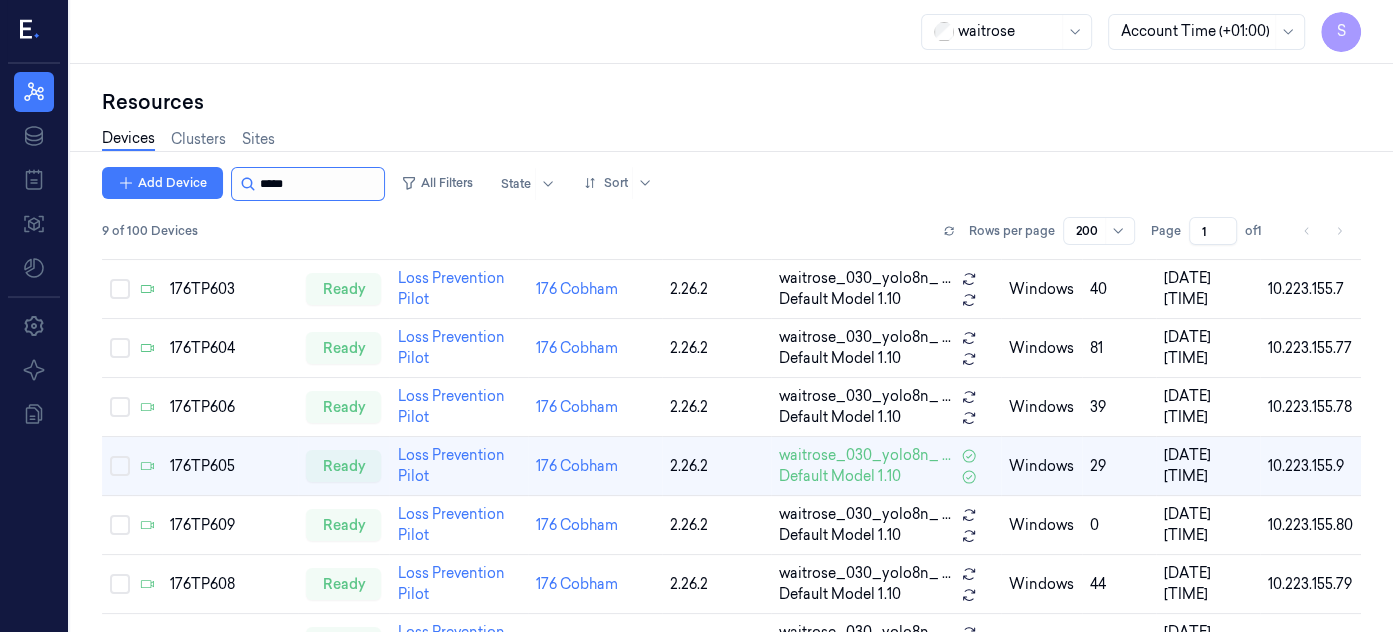 click at bounding box center (320, 184) 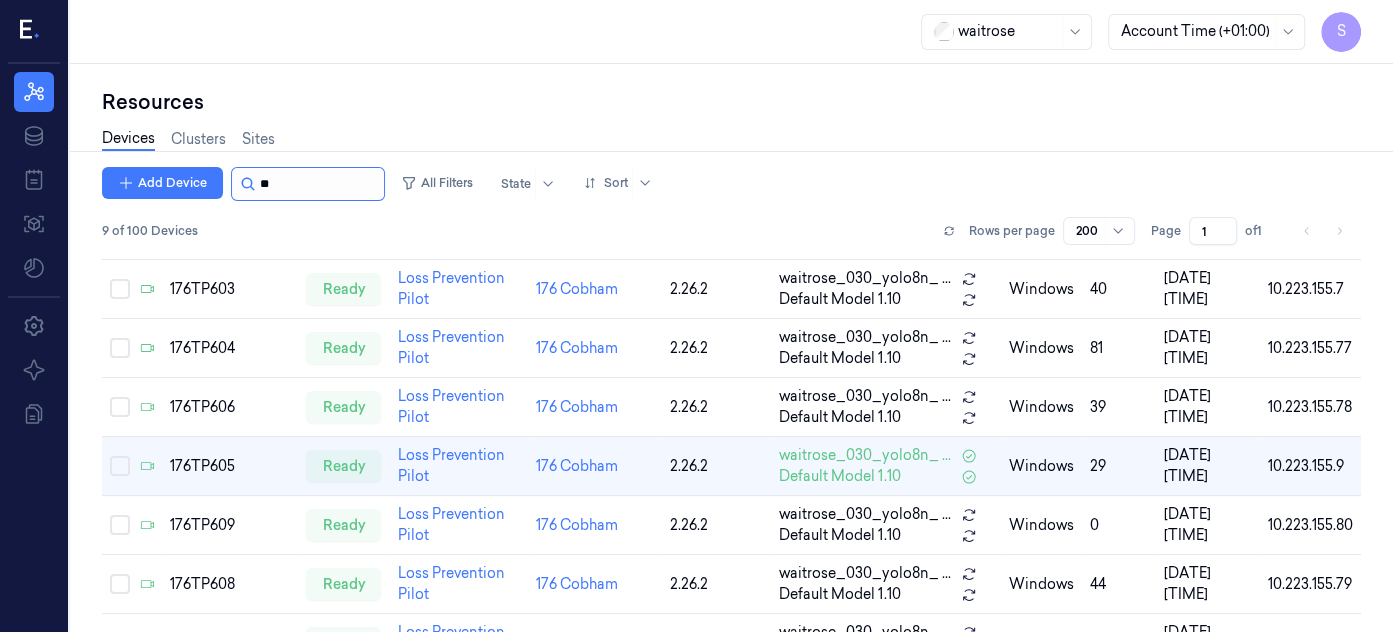 type on "*" 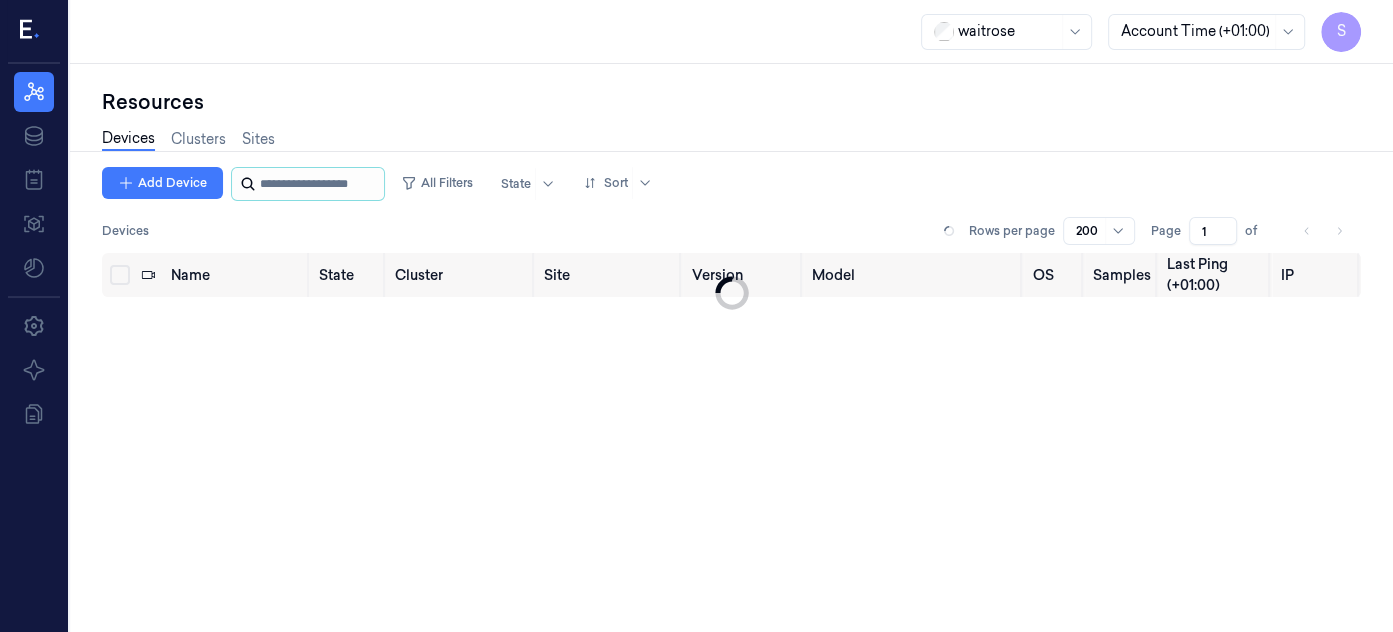 scroll, scrollTop: 0, scrollLeft: 0, axis: both 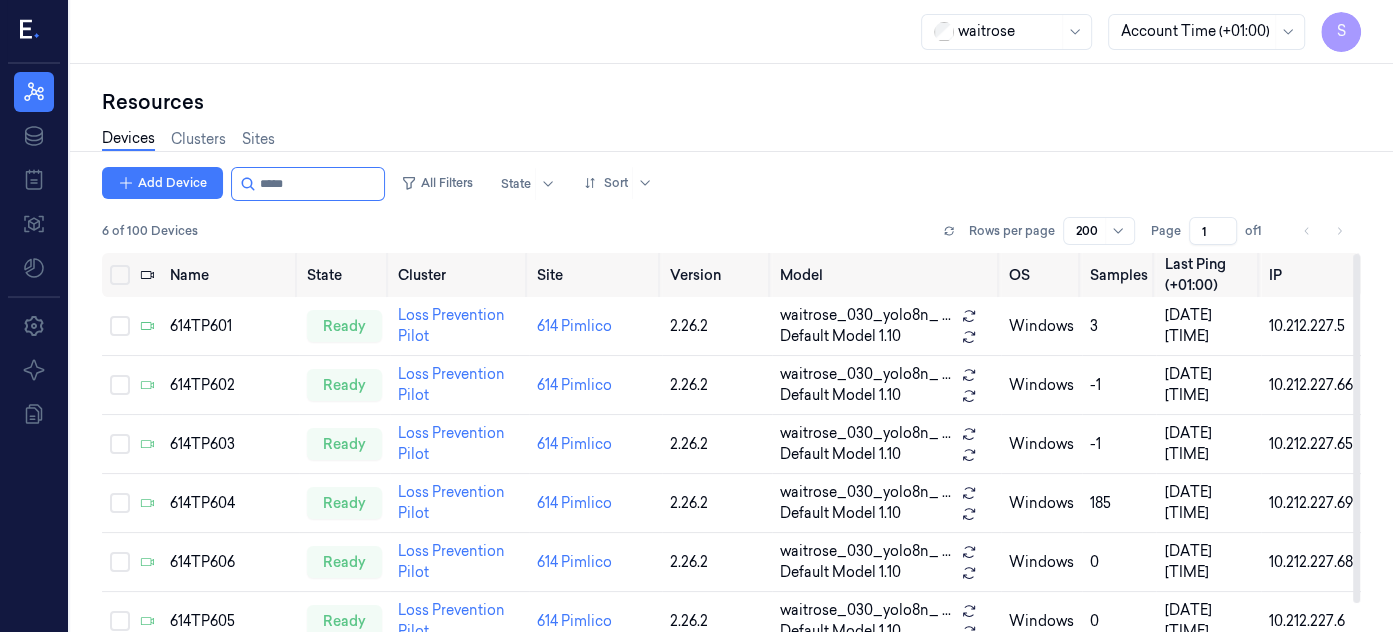 drag, startPoint x: 1352, startPoint y: 406, endPoint x: 1325, endPoint y: 176, distance: 231.57936 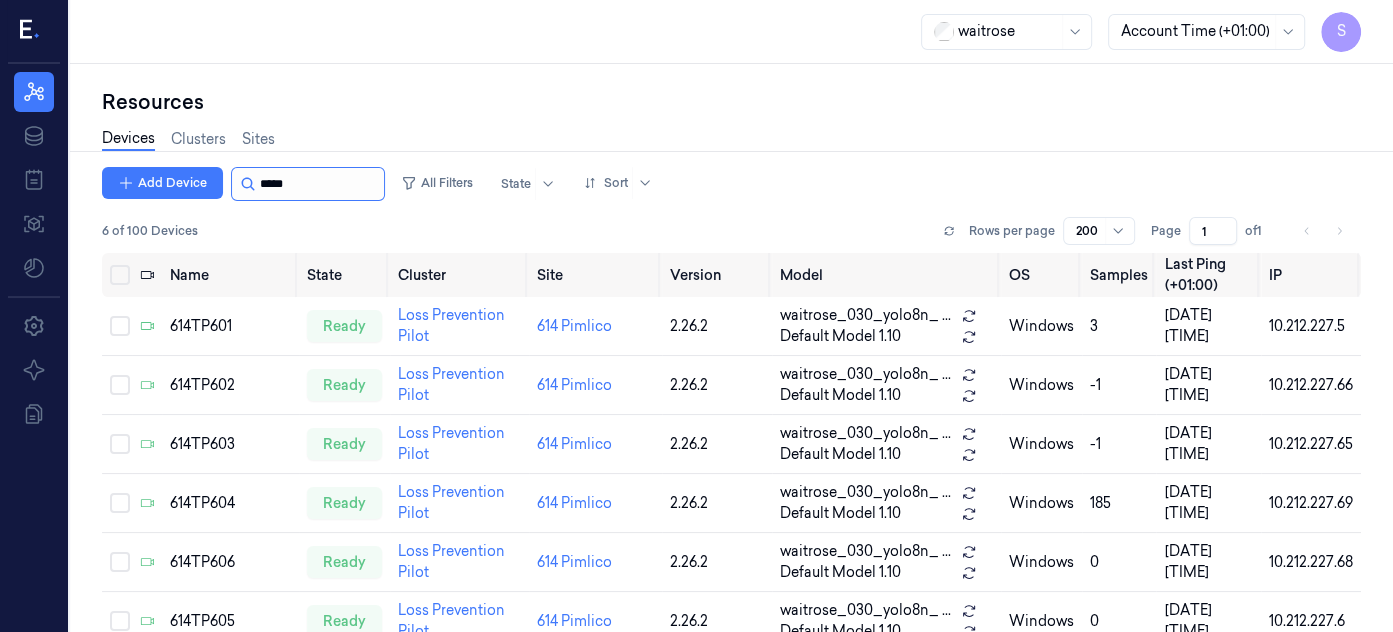 click at bounding box center [320, 184] 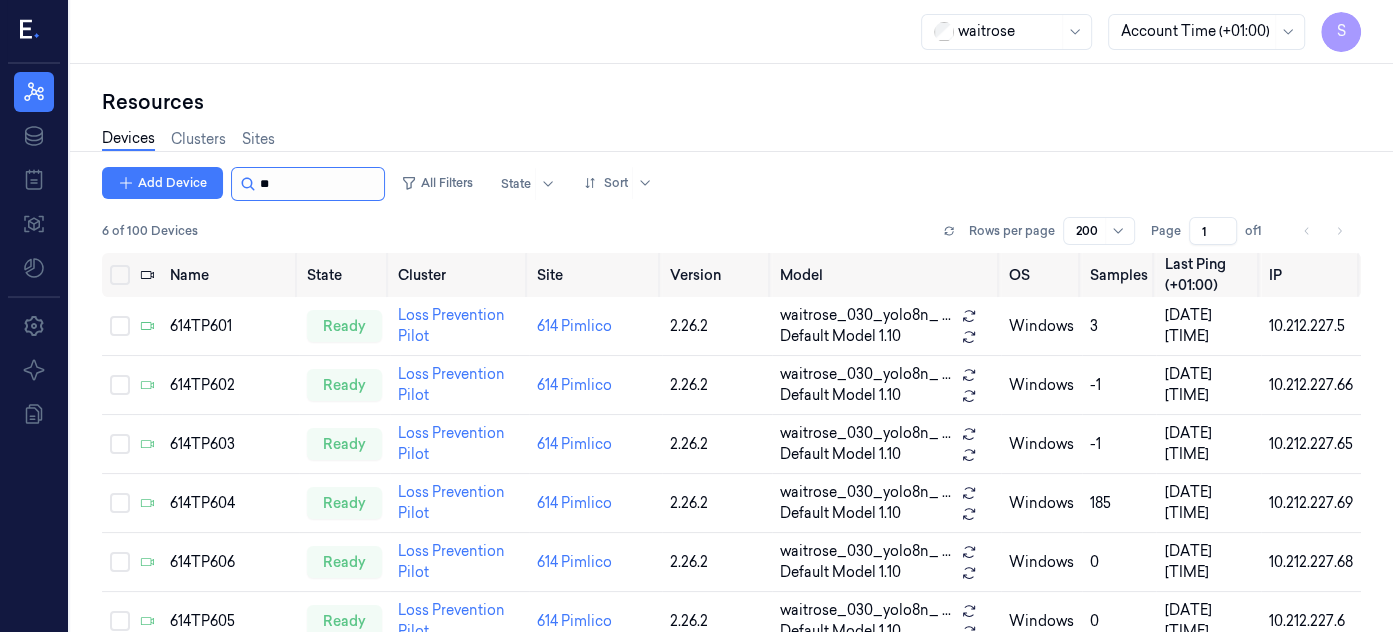 type on "*" 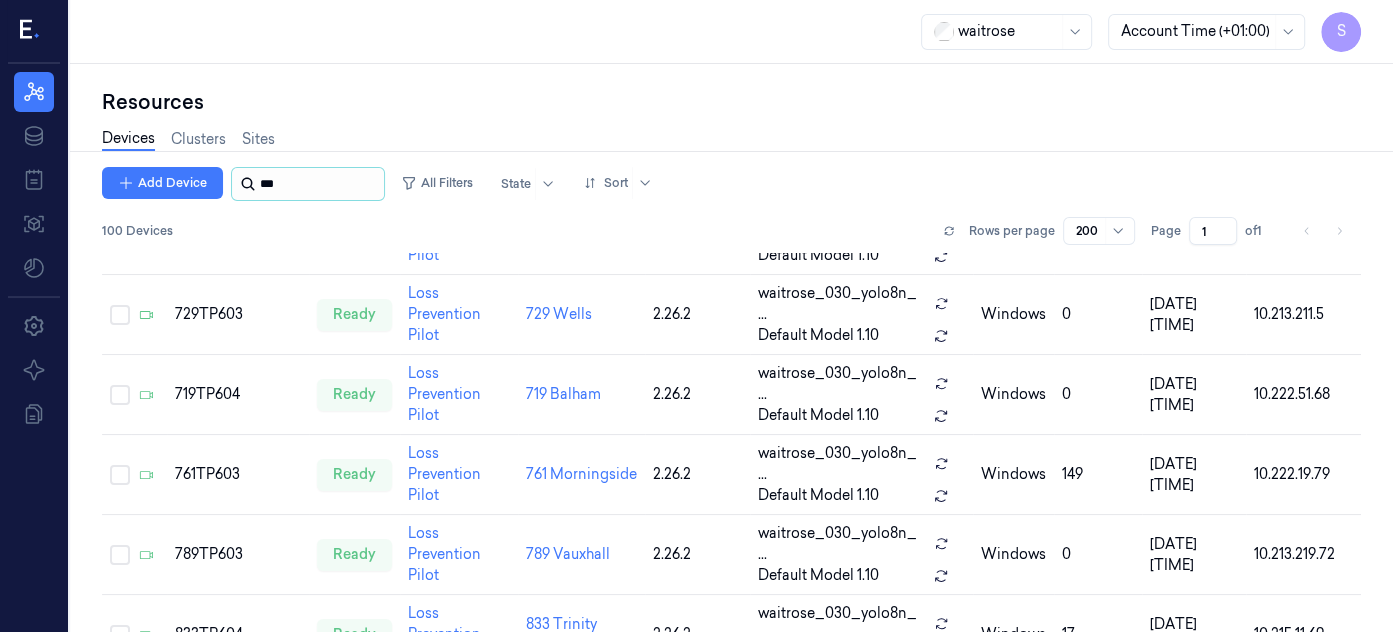 scroll, scrollTop: 3110, scrollLeft: 0, axis: vertical 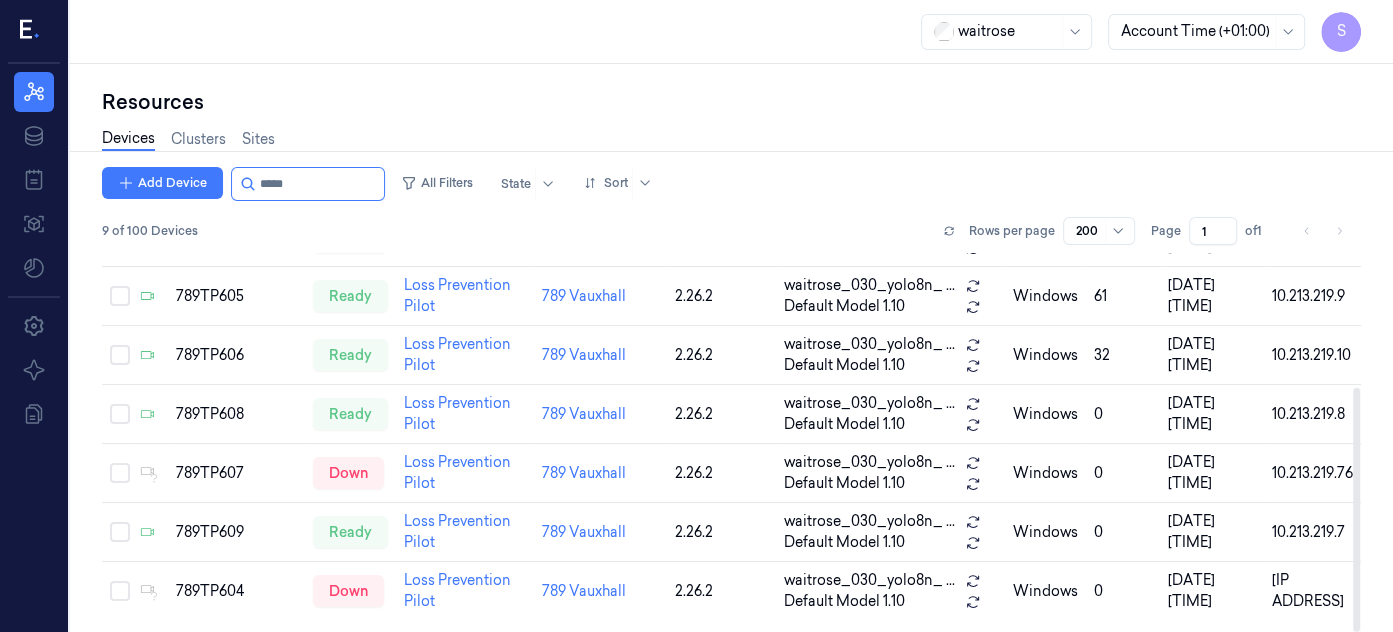 drag, startPoint x: 1355, startPoint y: 291, endPoint x: 1343, endPoint y: 464, distance: 173.41568 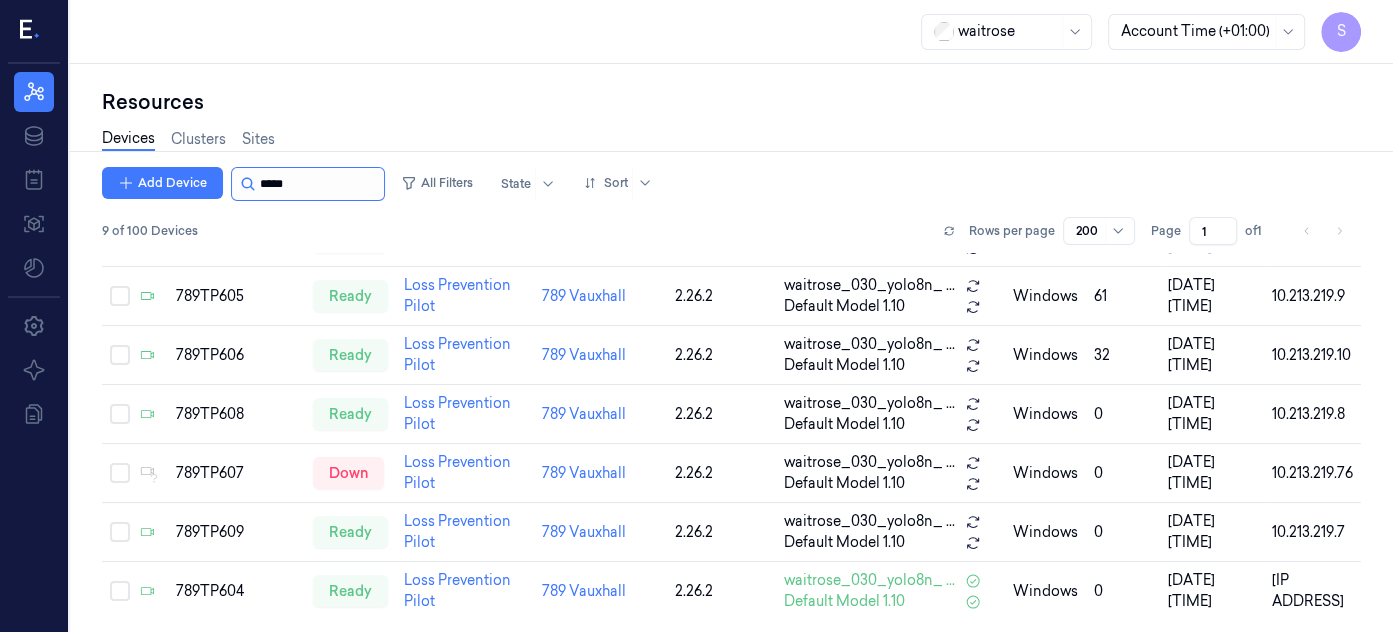 click at bounding box center (320, 184) 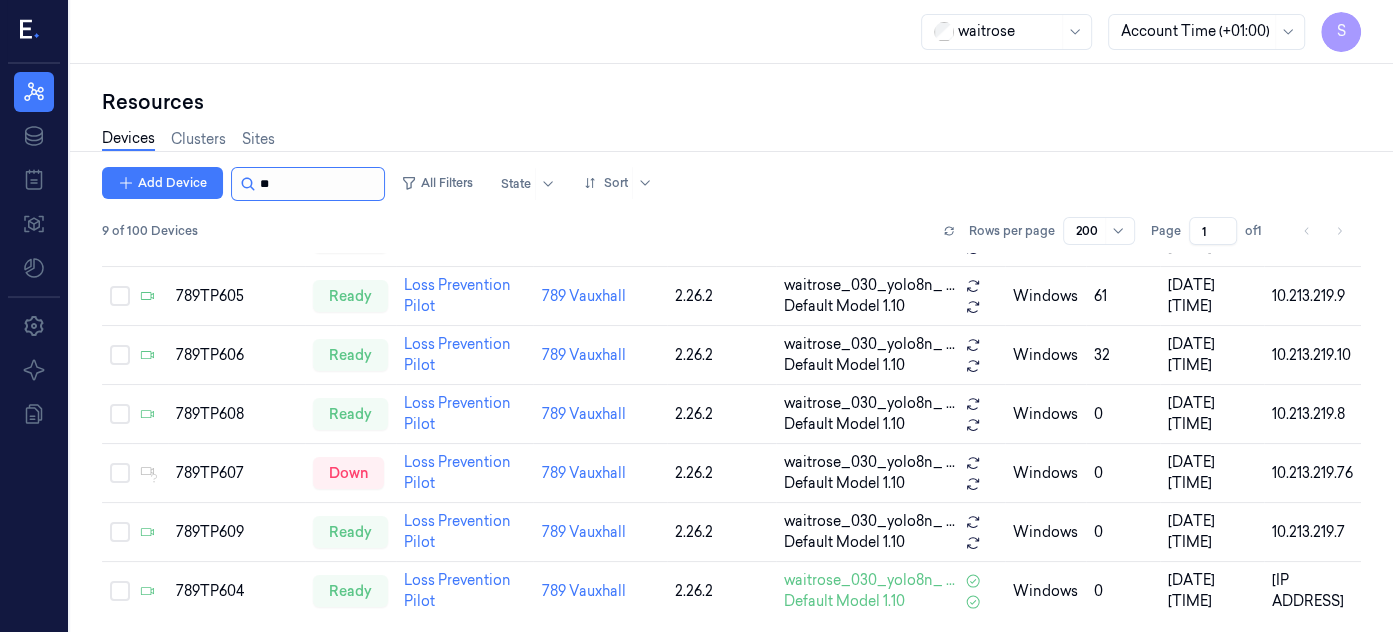 type on "*" 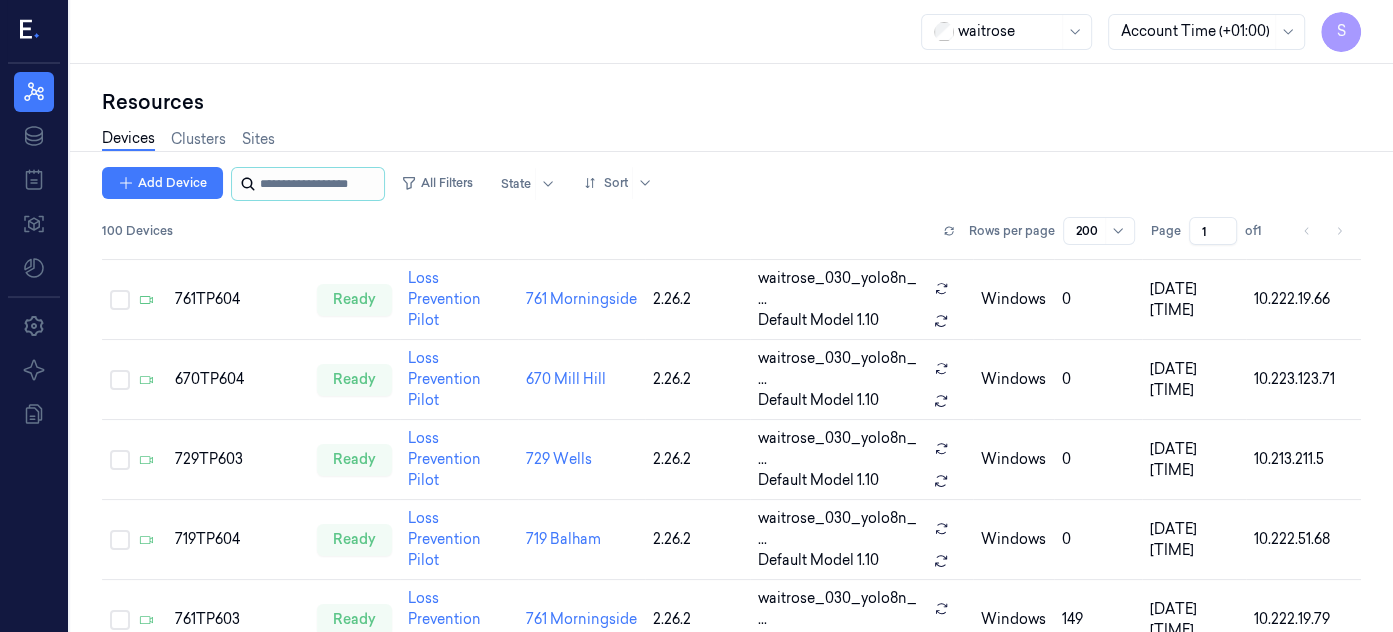 scroll, scrollTop: 3110, scrollLeft: 0, axis: vertical 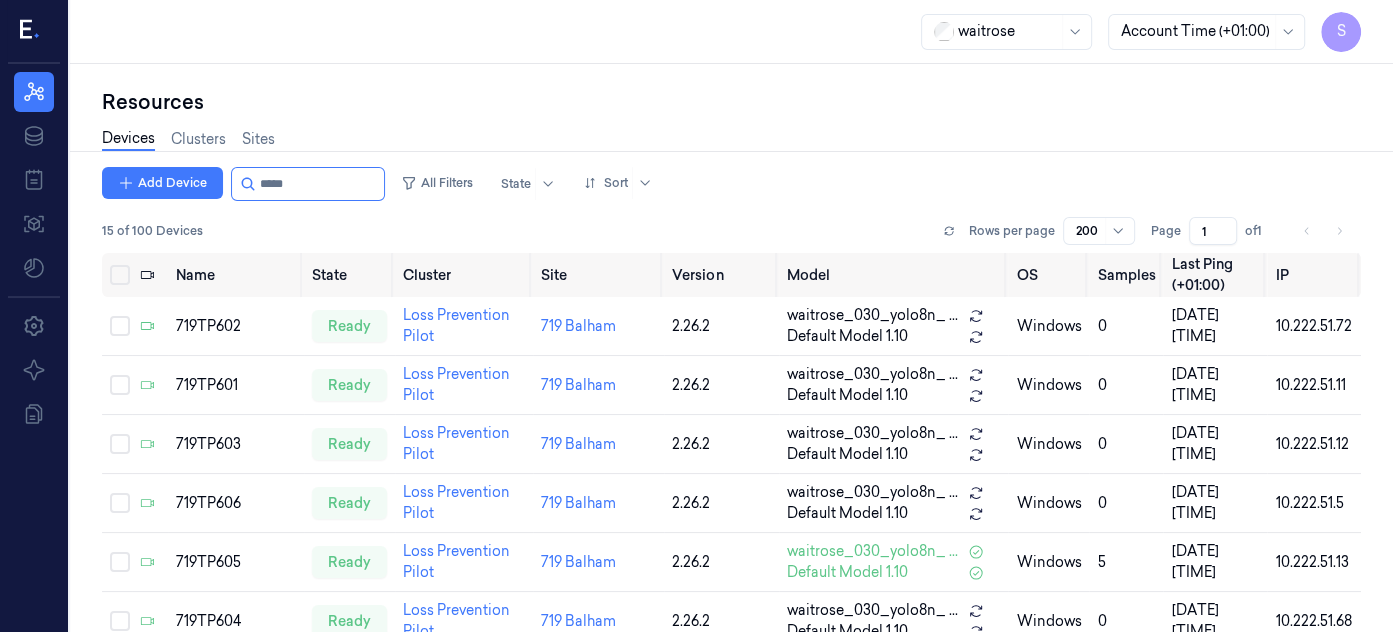 drag, startPoint x: 1389, startPoint y: 244, endPoint x: 1390, endPoint y: 296, distance: 52.009613 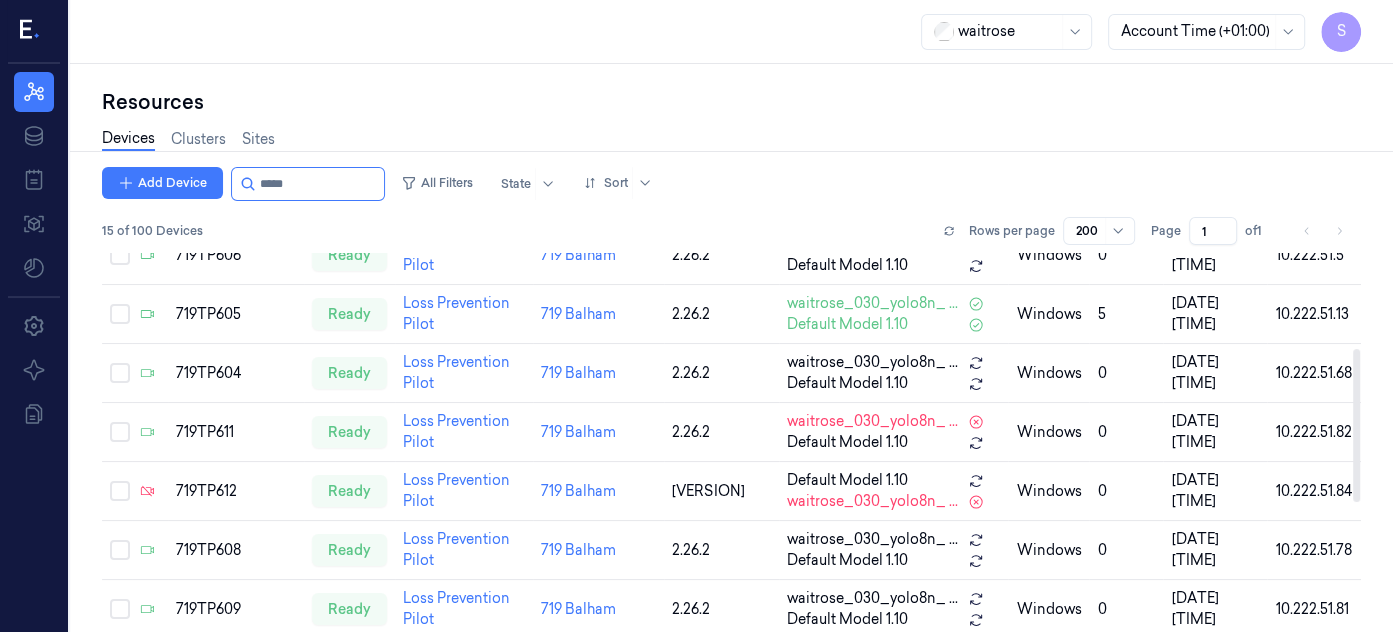 scroll, scrollTop: 263, scrollLeft: 0, axis: vertical 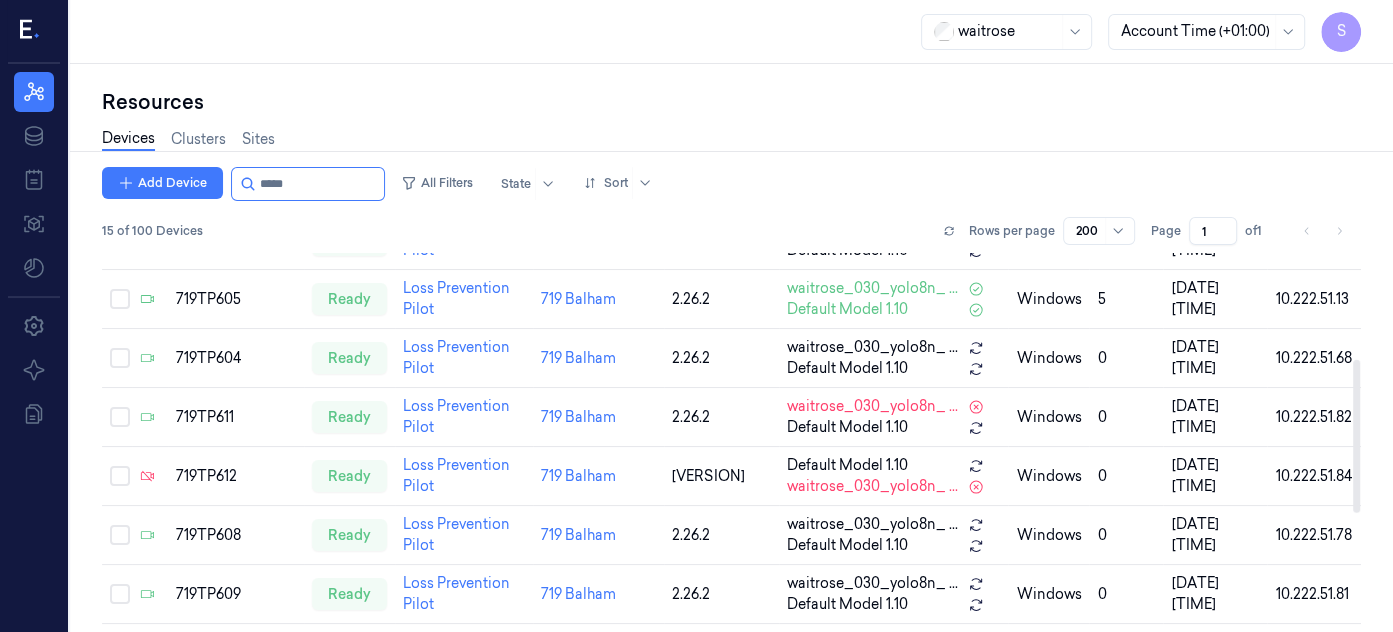 drag, startPoint x: 1355, startPoint y: 371, endPoint x: 1351, endPoint y: 478, distance: 107.07474 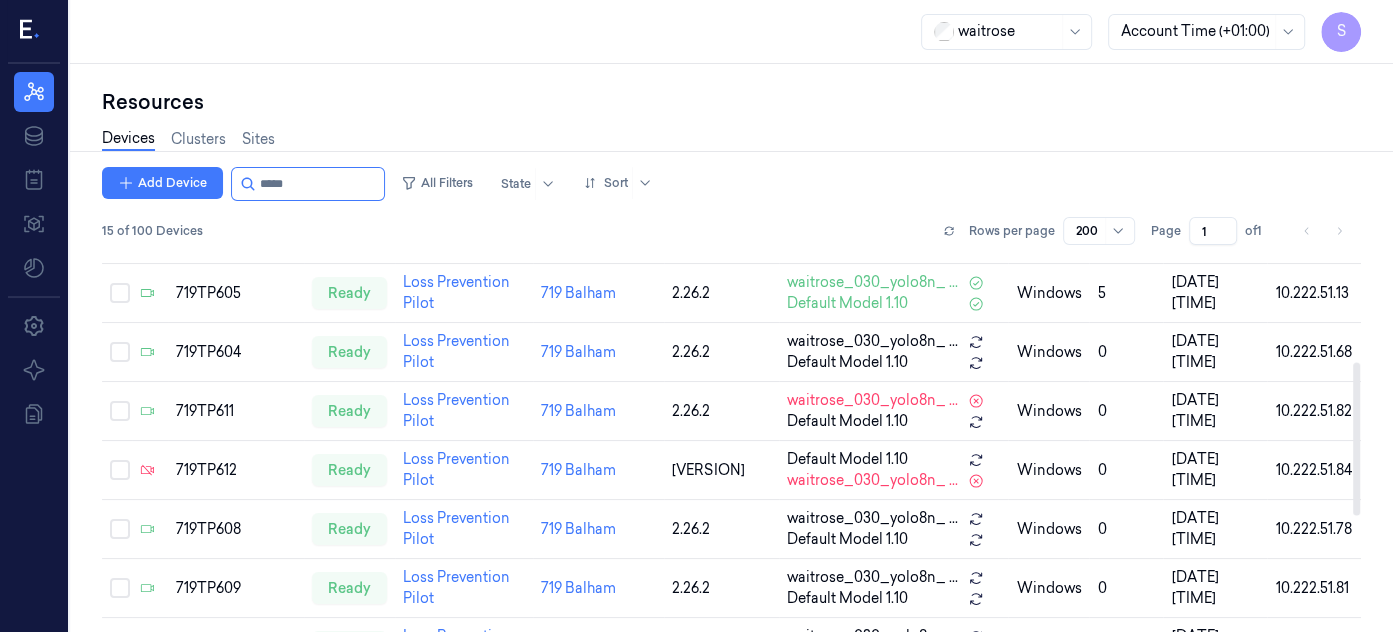 scroll, scrollTop: 271, scrollLeft: 0, axis: vertical 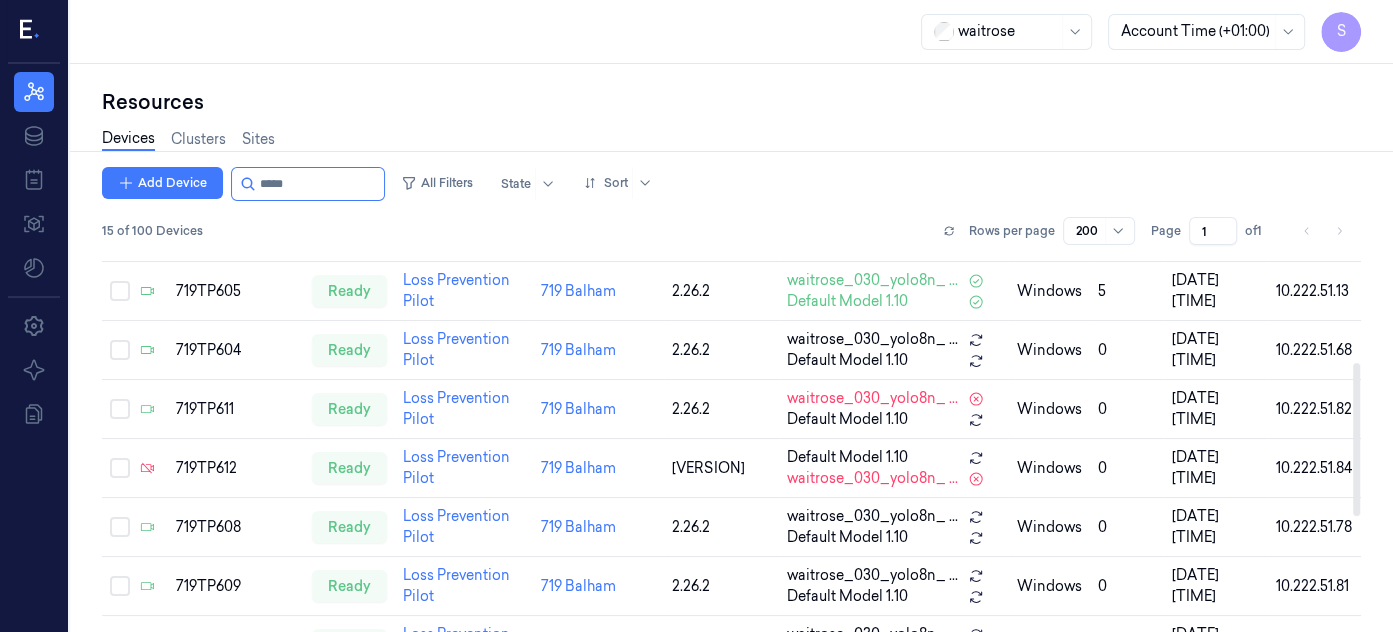 drag, startPoint x: 1351, startPoint y: 478, endPoint x: 1352, endPoint y: 438, distance: 40.012497 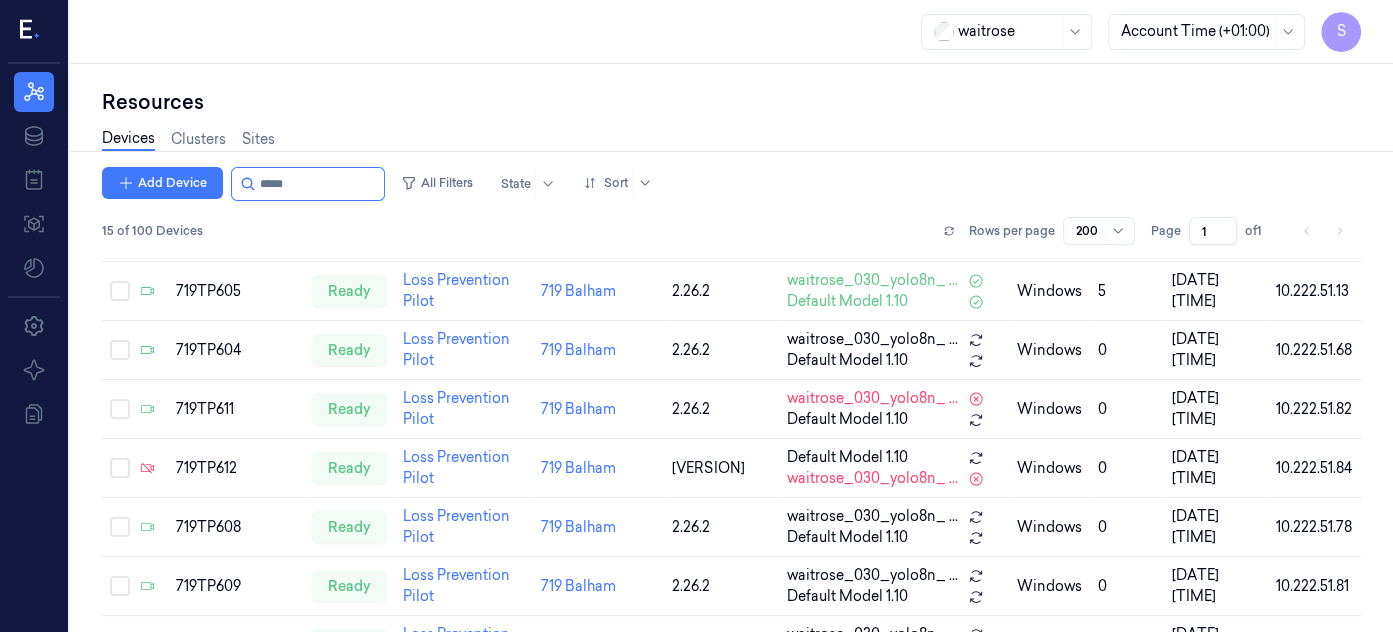 click on "Add Device All Filters State Sort" at bounding box center (731, 184) 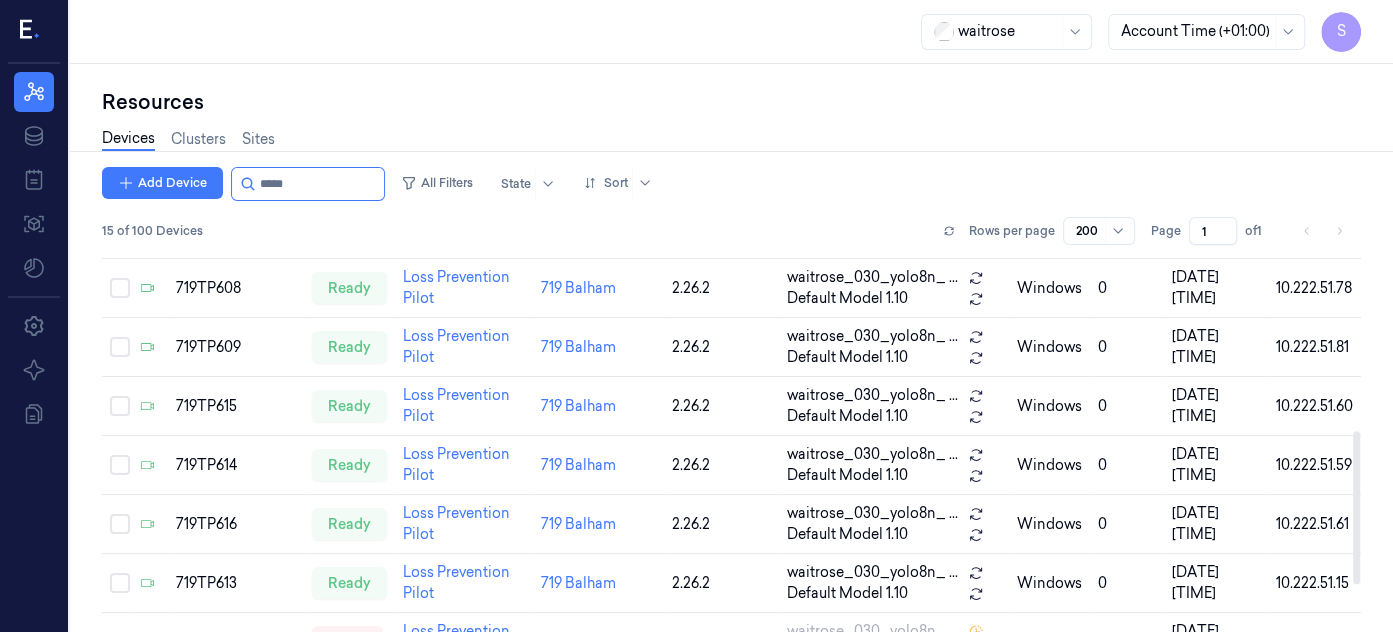 scroll, scrollTop: 560, scrollLeft: 0, axis: vertical 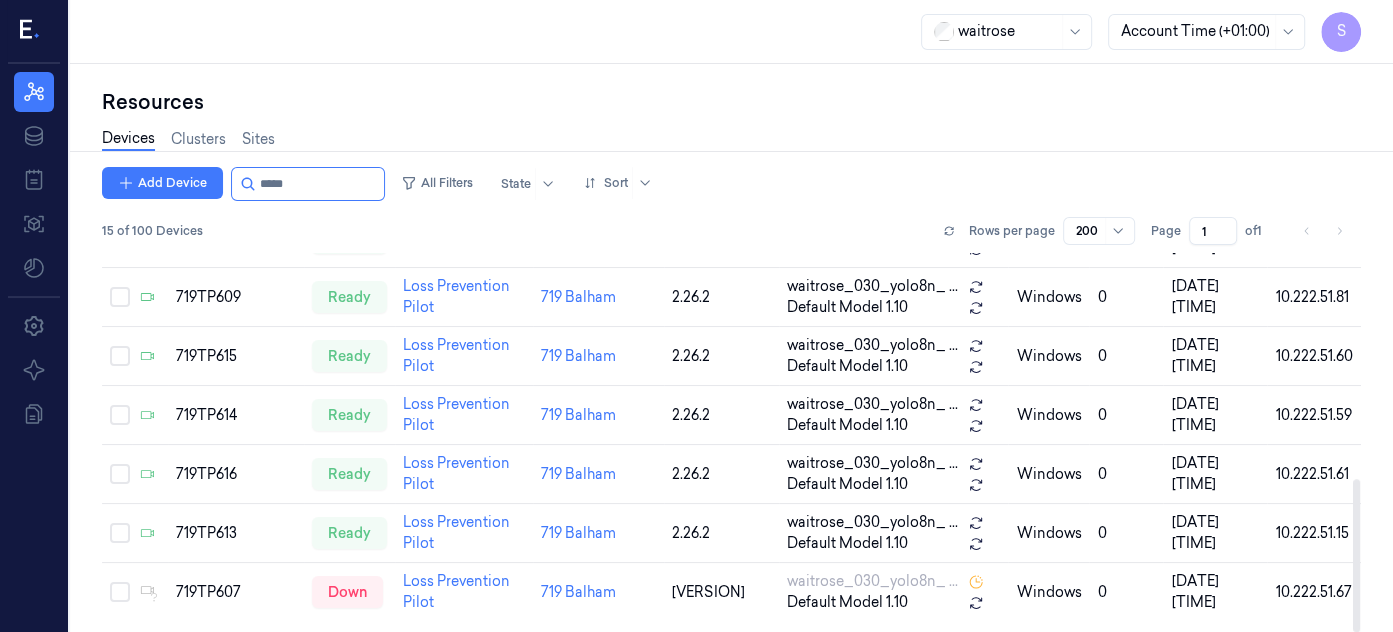 drag, startPoint x: 1355, startPoint y: 363, endPoint x: 1347, endPoint y: 524, distance: 161.19864 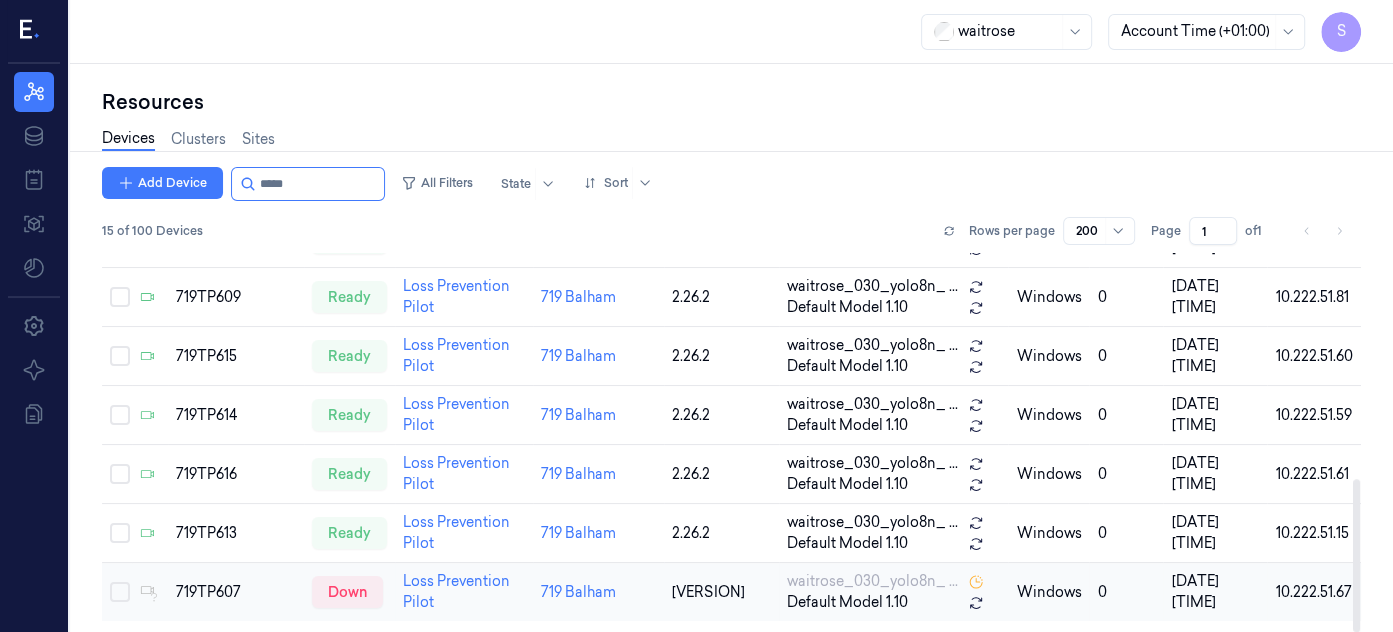 click on "719TP607" at bounding box center [236, 592] 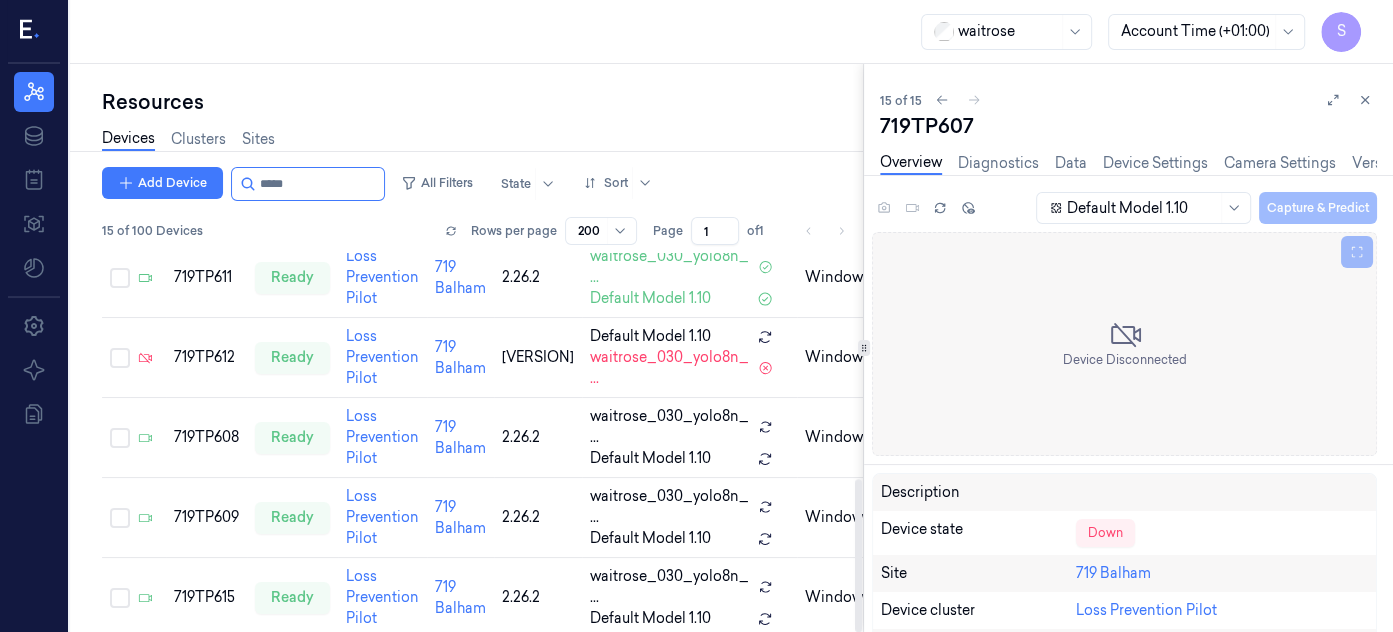 scroll, scrollTop: 0, scrollLeft: 0, axis: both 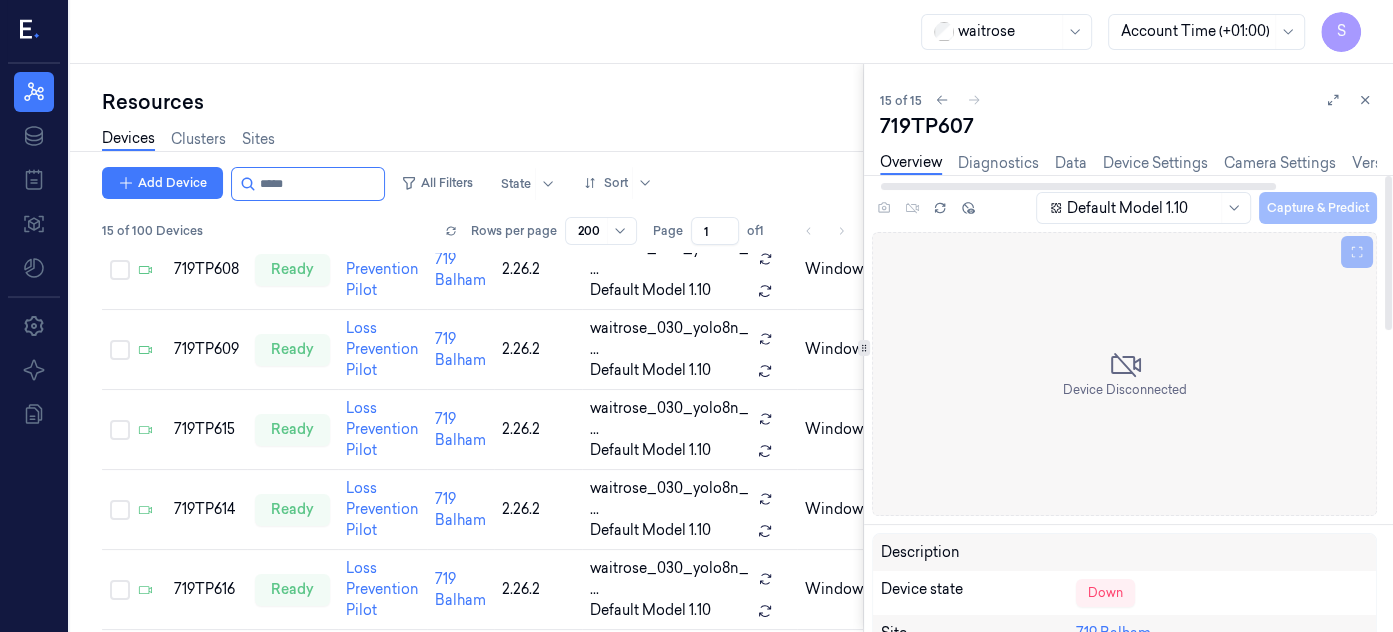 click on "Overview" at bounding box center [911, 163] 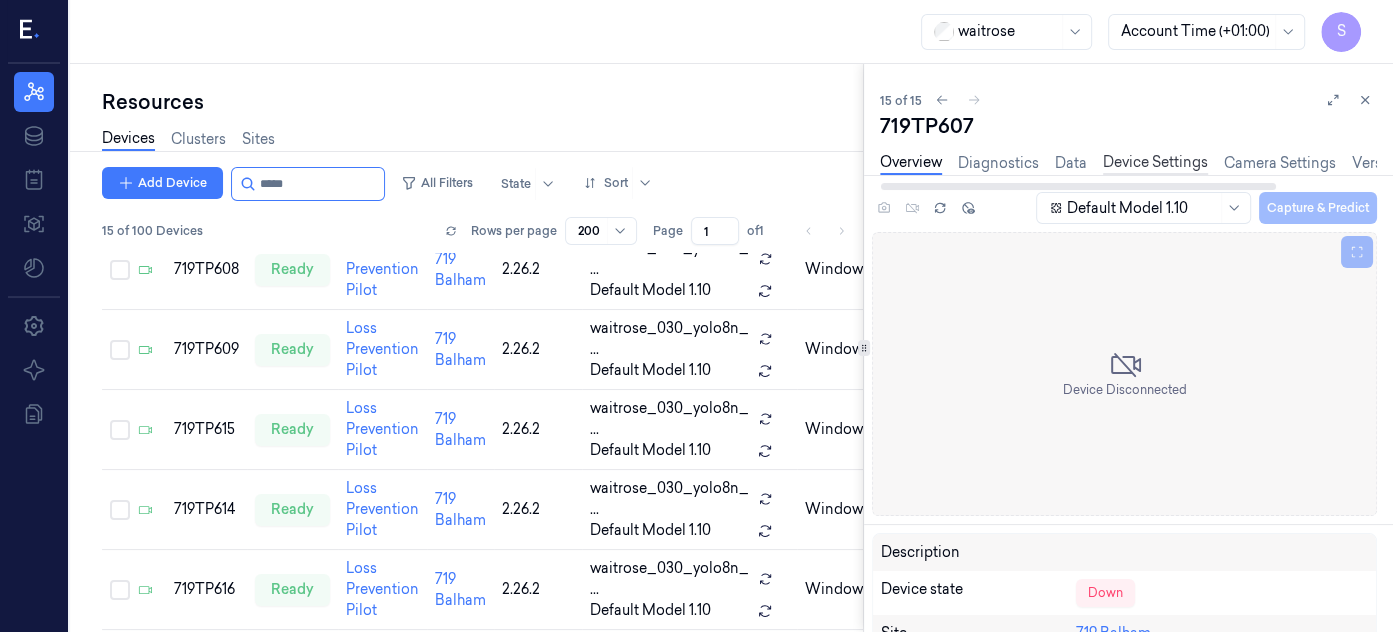 click on "Device Settings" at bounding box center [1155, 163] 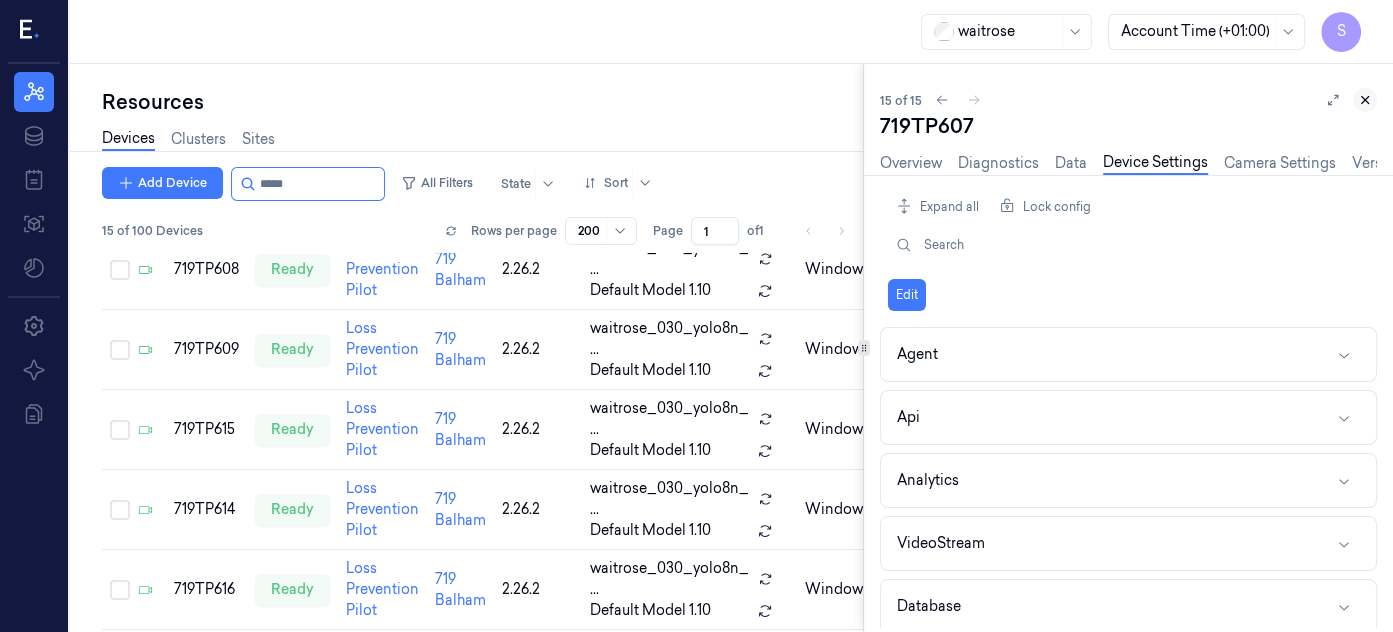 click 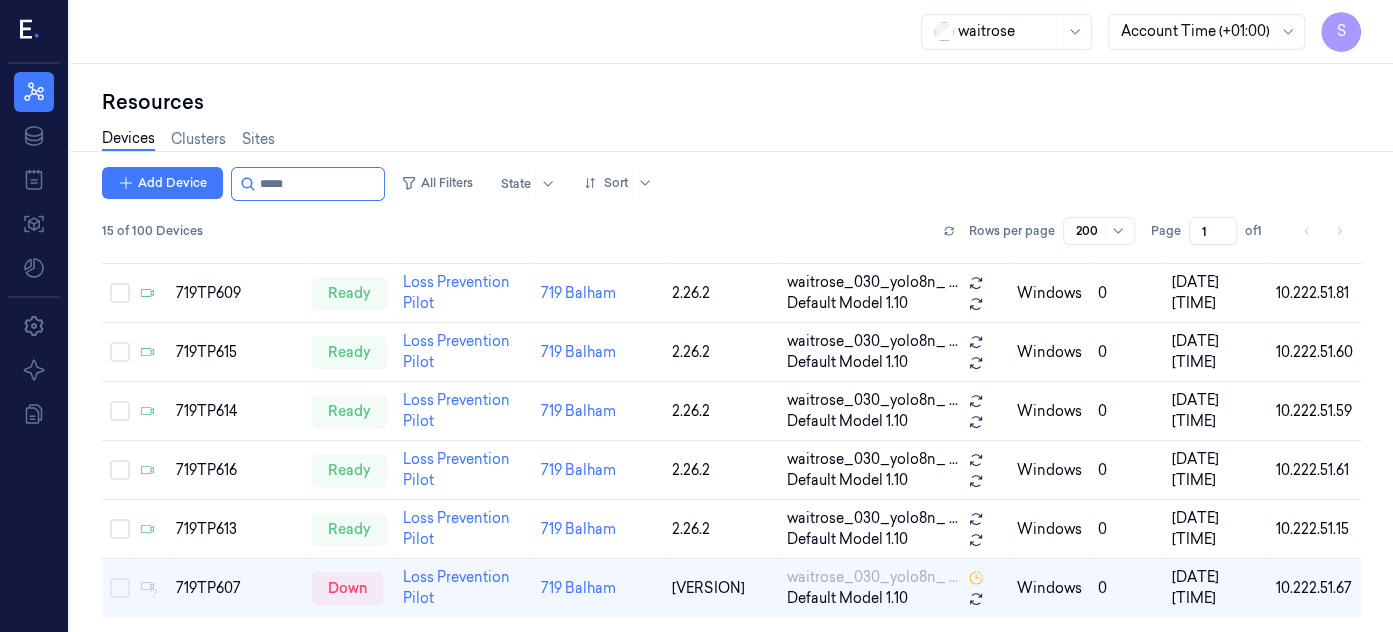 scroll, scrollTop: 560, scrollLeft: 0, axis: vertical 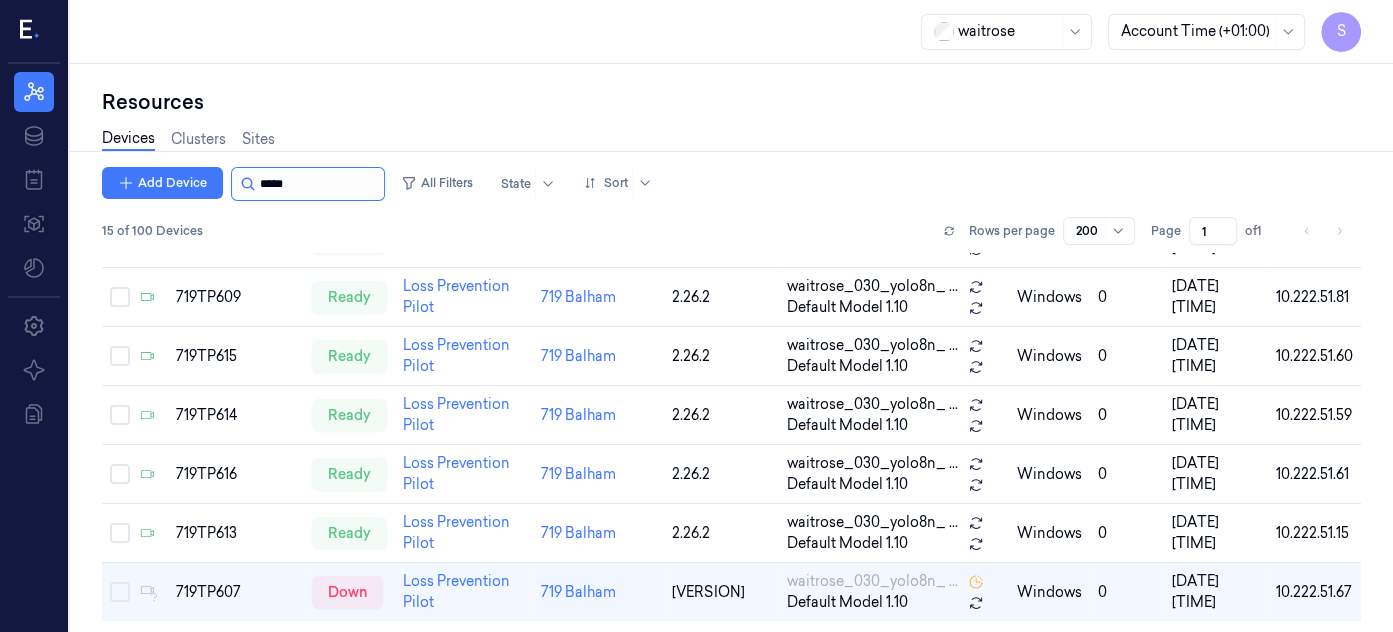 click at bounding box center (320, 184) 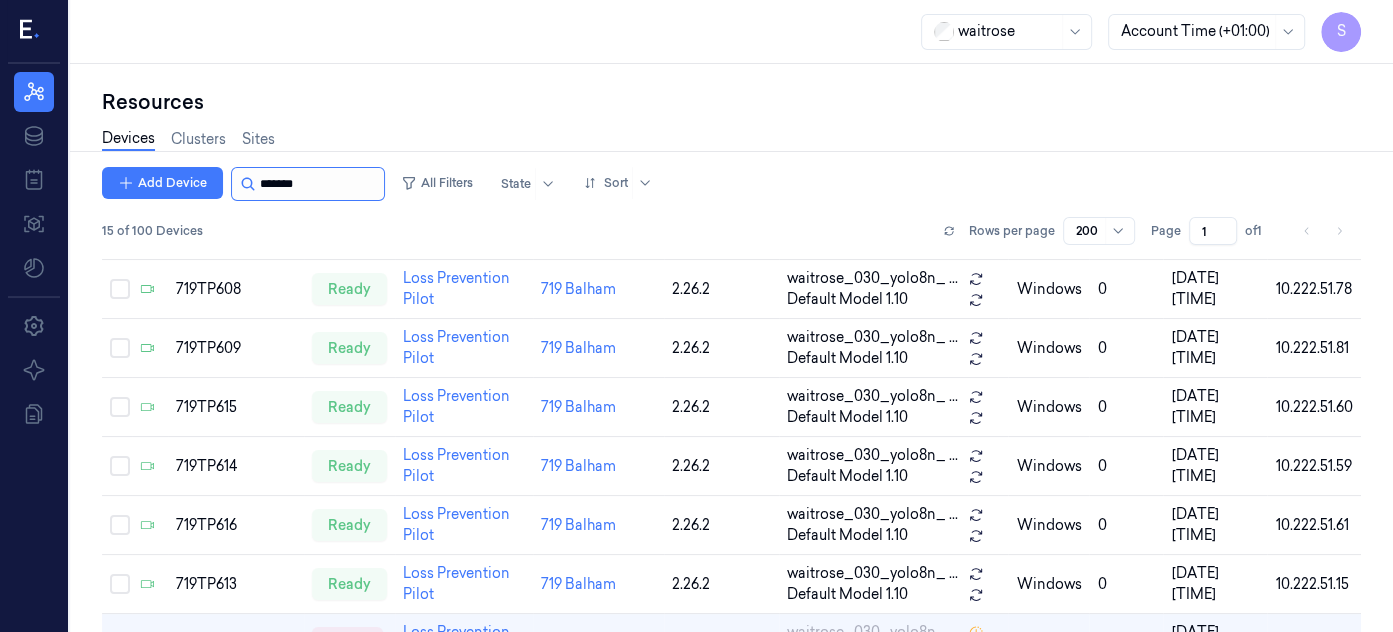 scroll, scrollTop: 559, scrollLeft: 0, axis: vertical 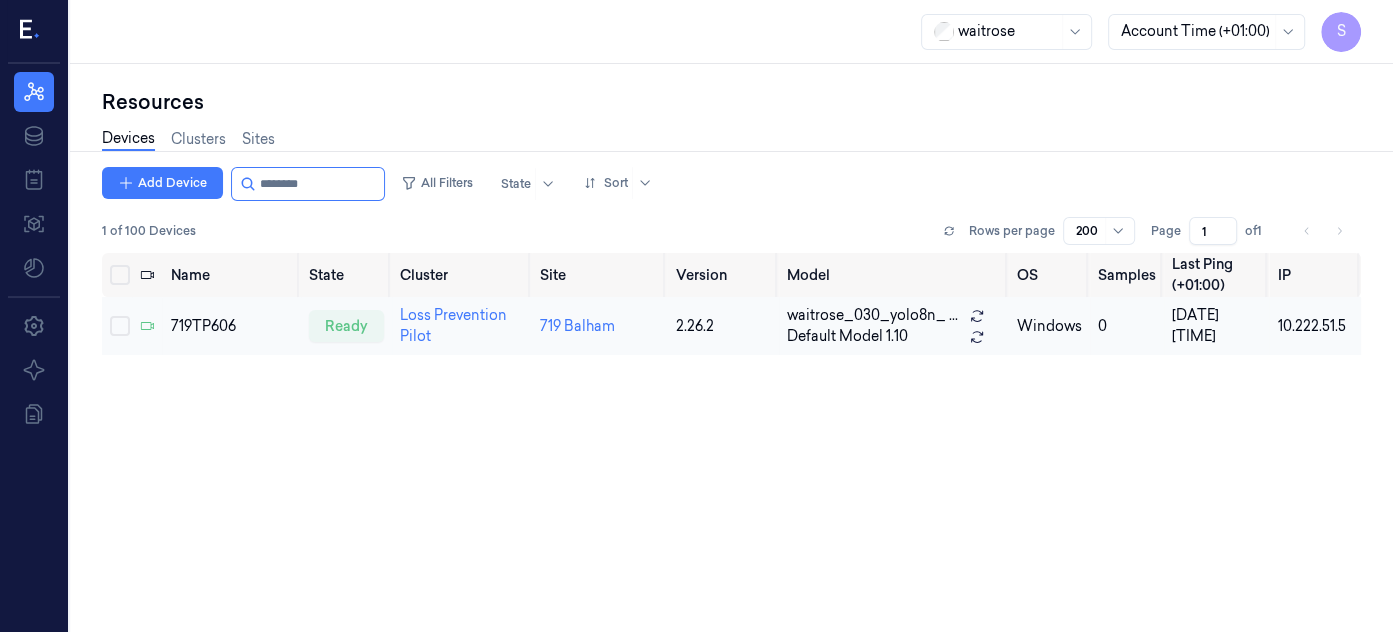 click on "719TP606" at bounding box center [231, 326] 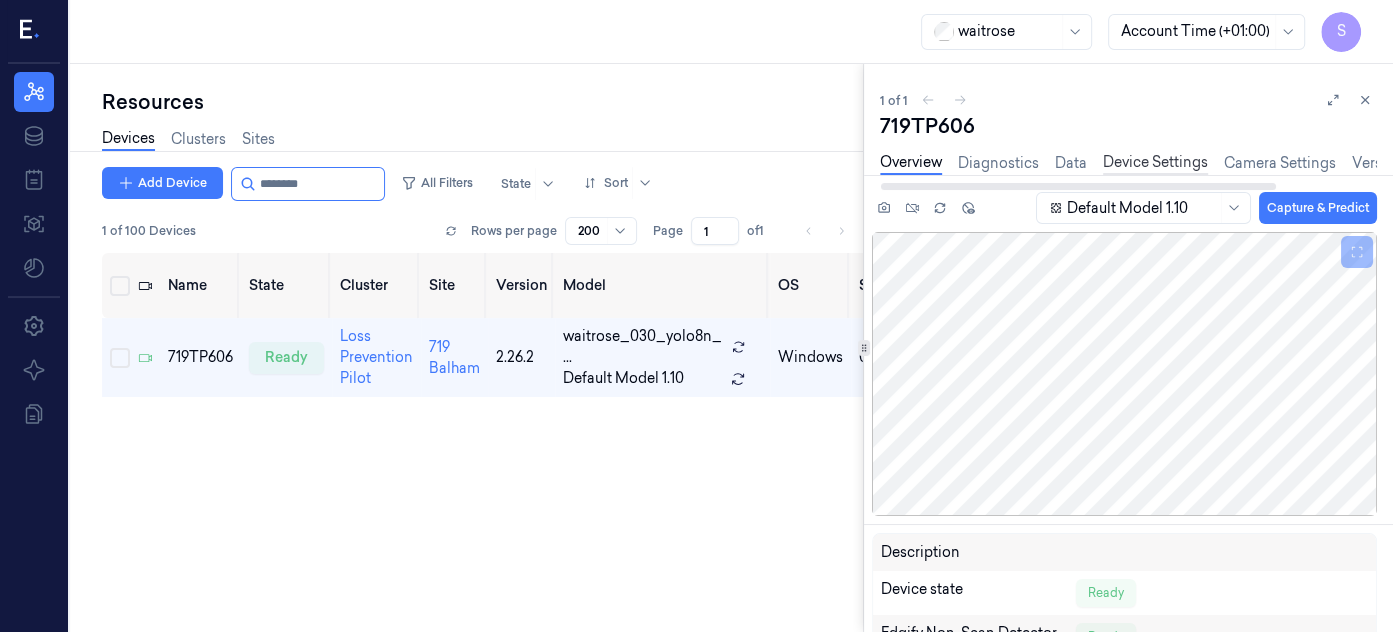 click on "Device Settings" at bounding box center (1155, 163) 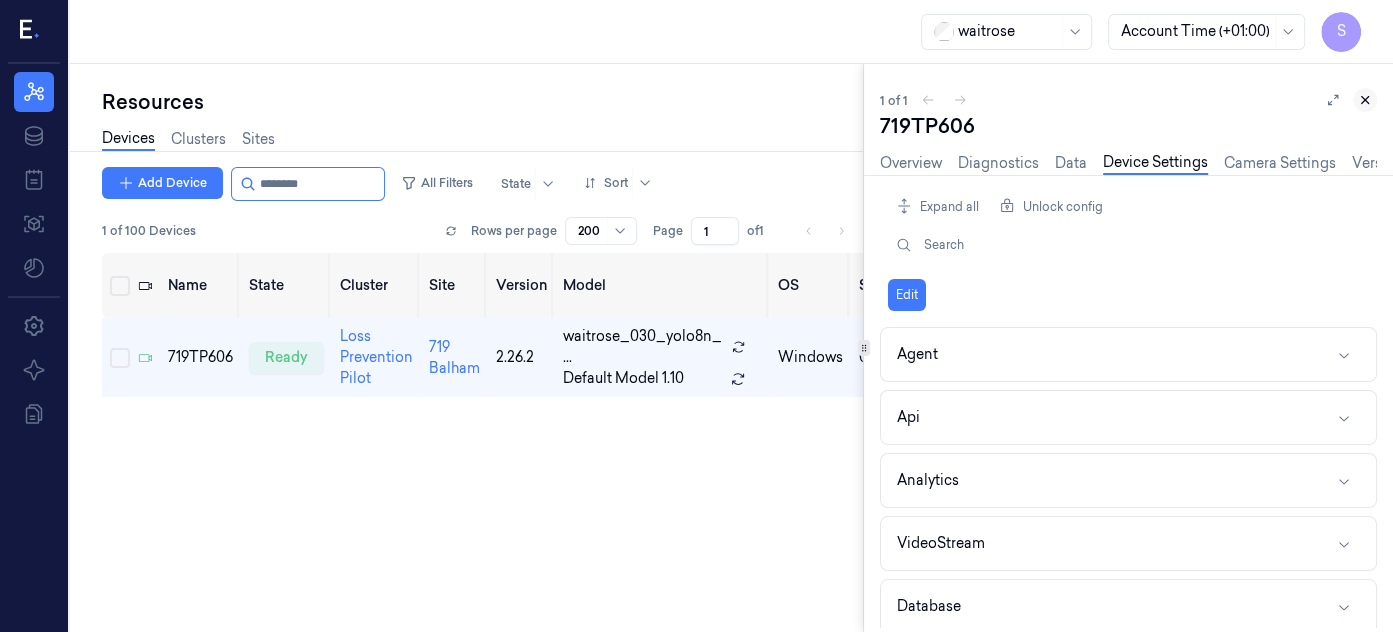 click 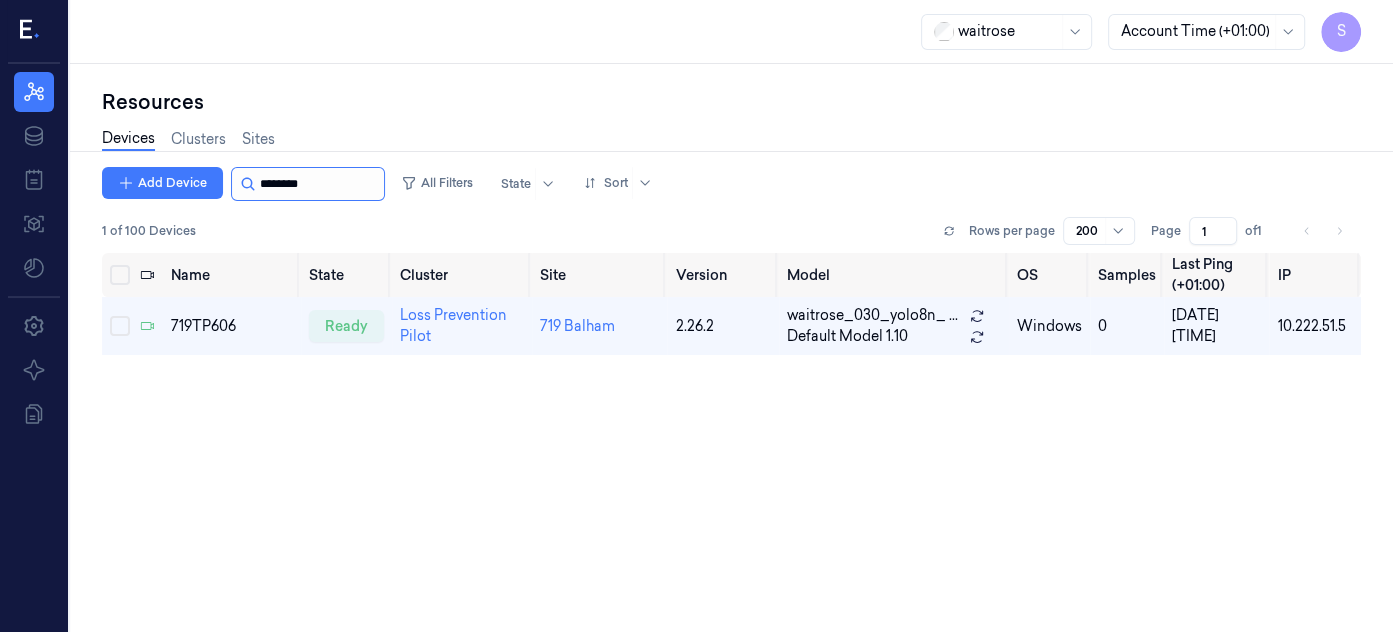 click at bounding box center [320, 184] 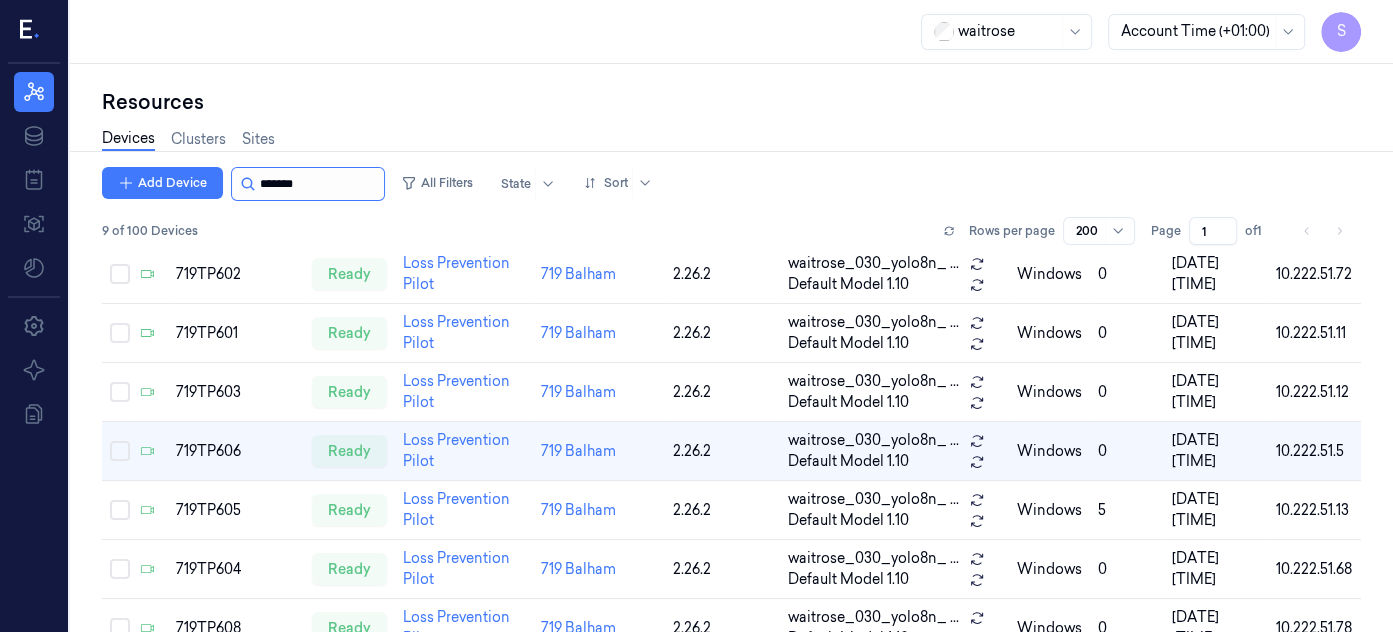scroll, scrollTop: 58, scrollLeft: 0, axis: vertical 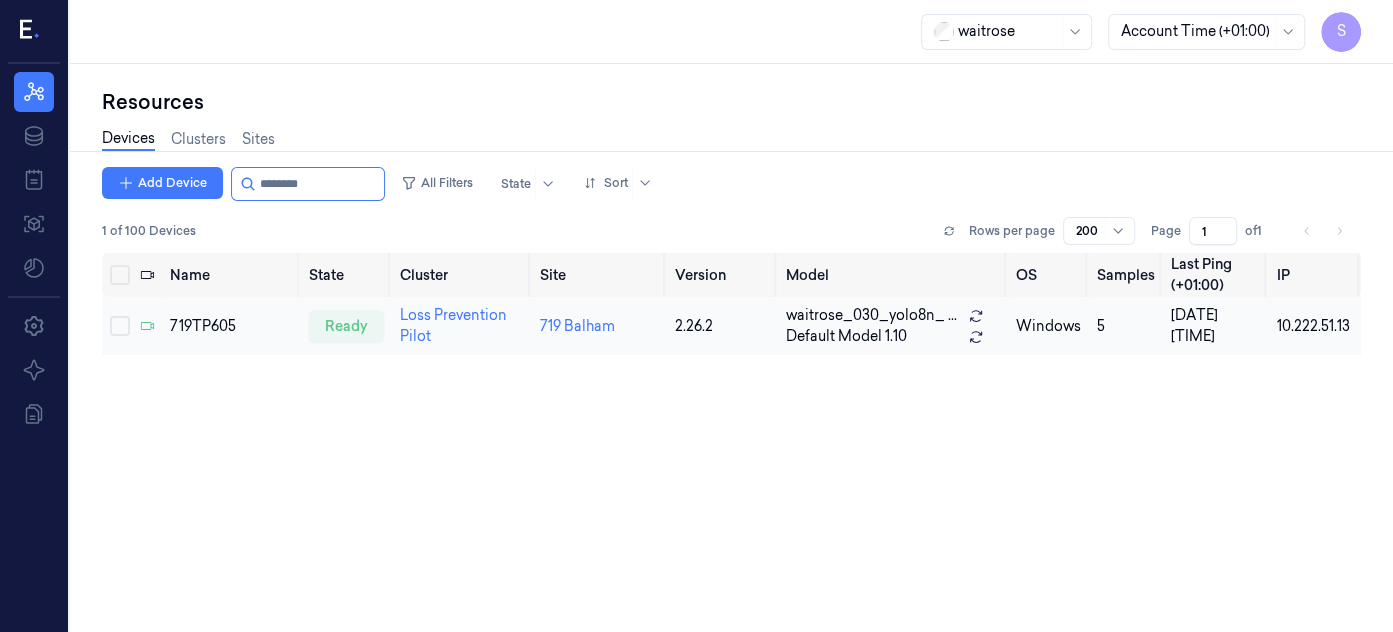 click on "719TP605" at bounding box center [231, 326] 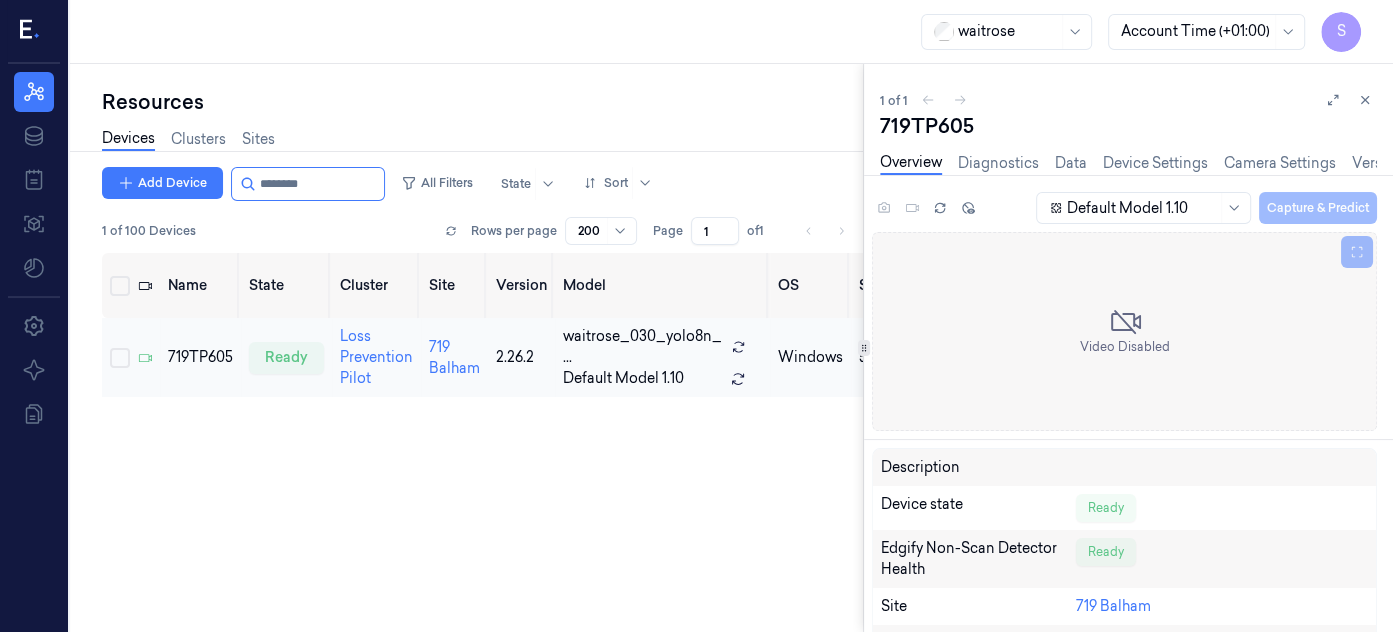 scroll, scrollTop: 0, scrollLeft: 0, axis: both 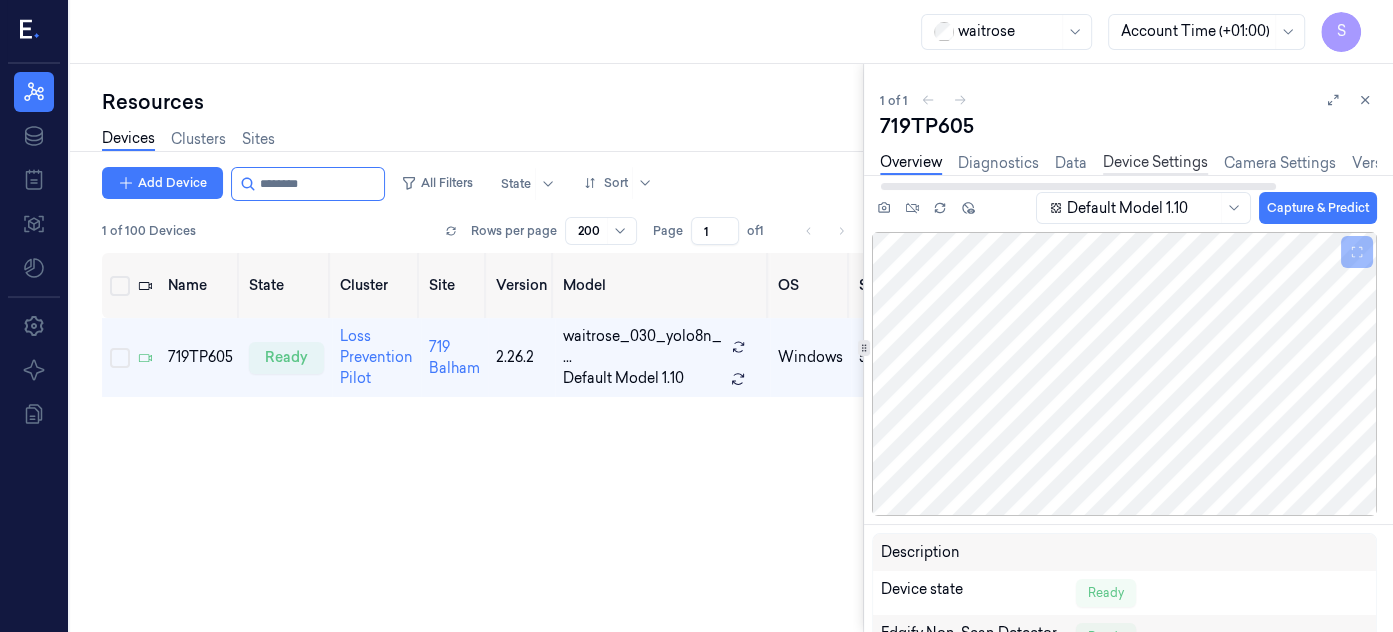 click on "Device Settings" at bounding box center [1155, 163] 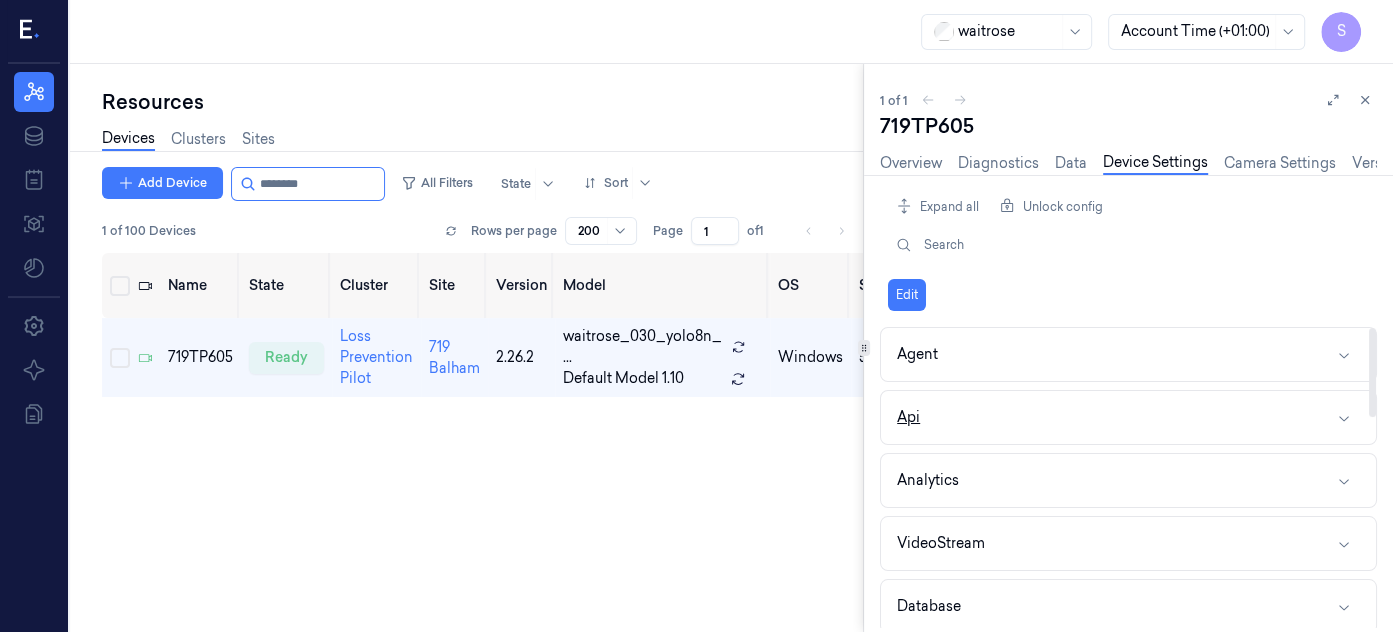 click on "Api" at bounding box center (1128, 417) 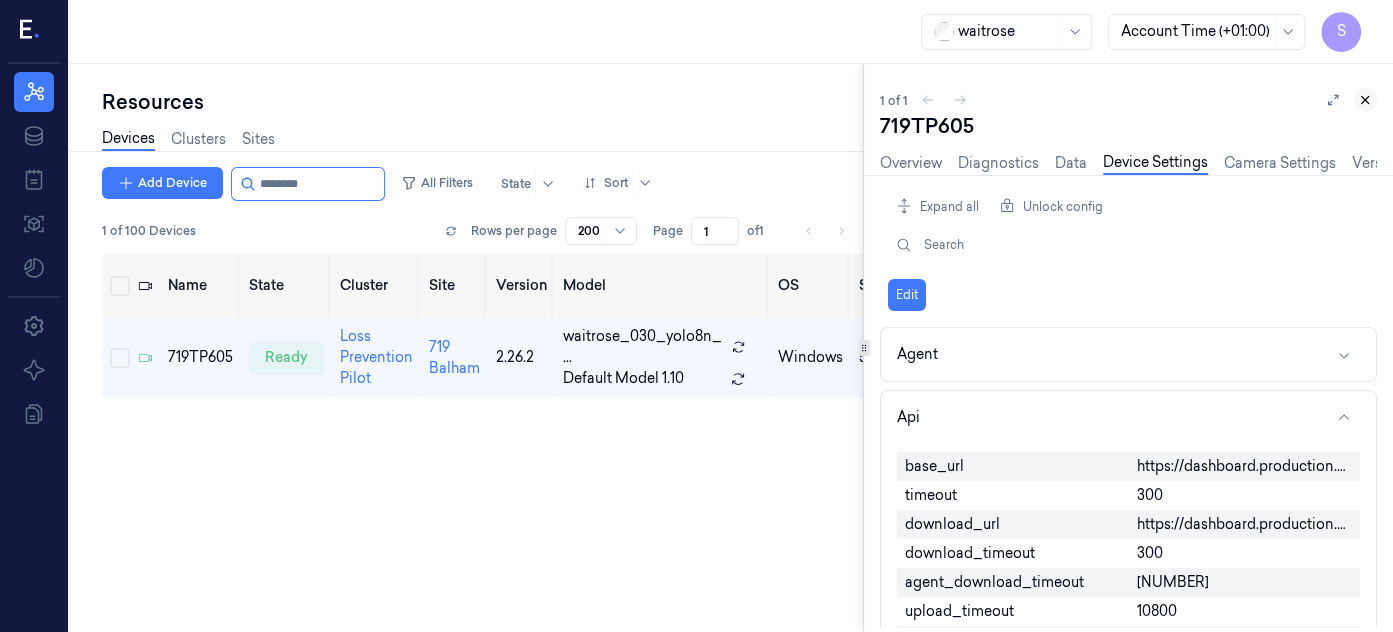 click at bounding box center [1365, 100] 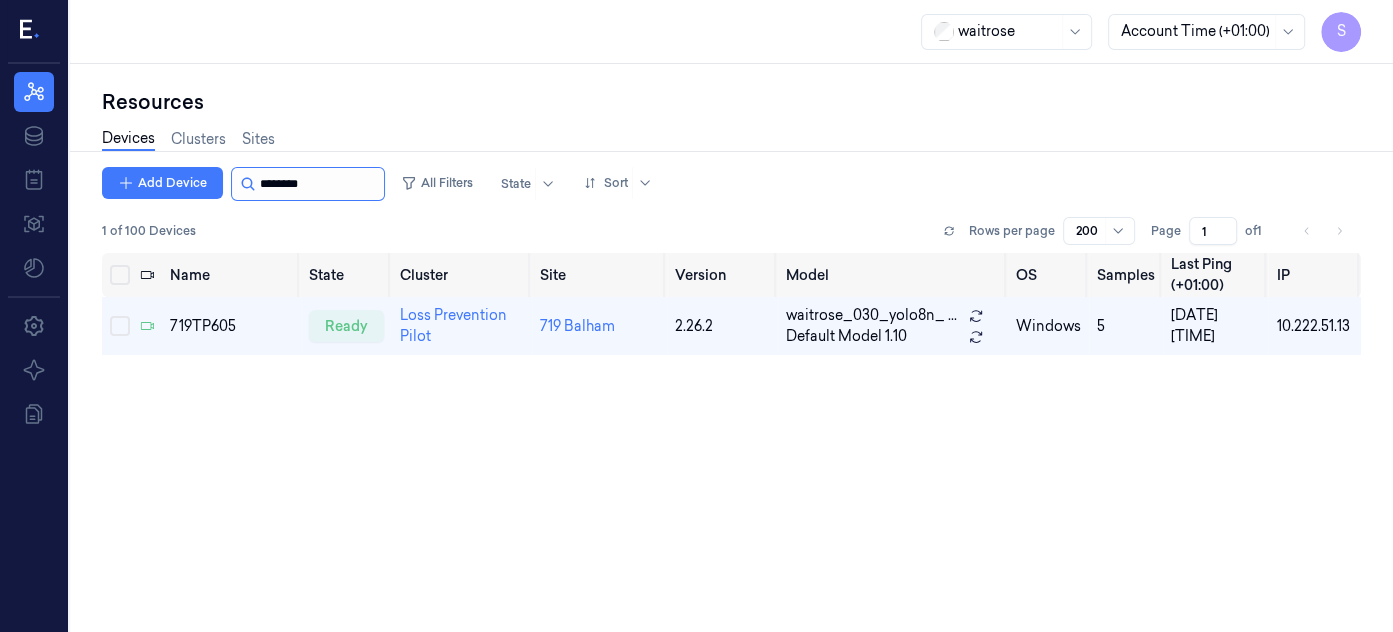 click at bounding box center [320, 184] 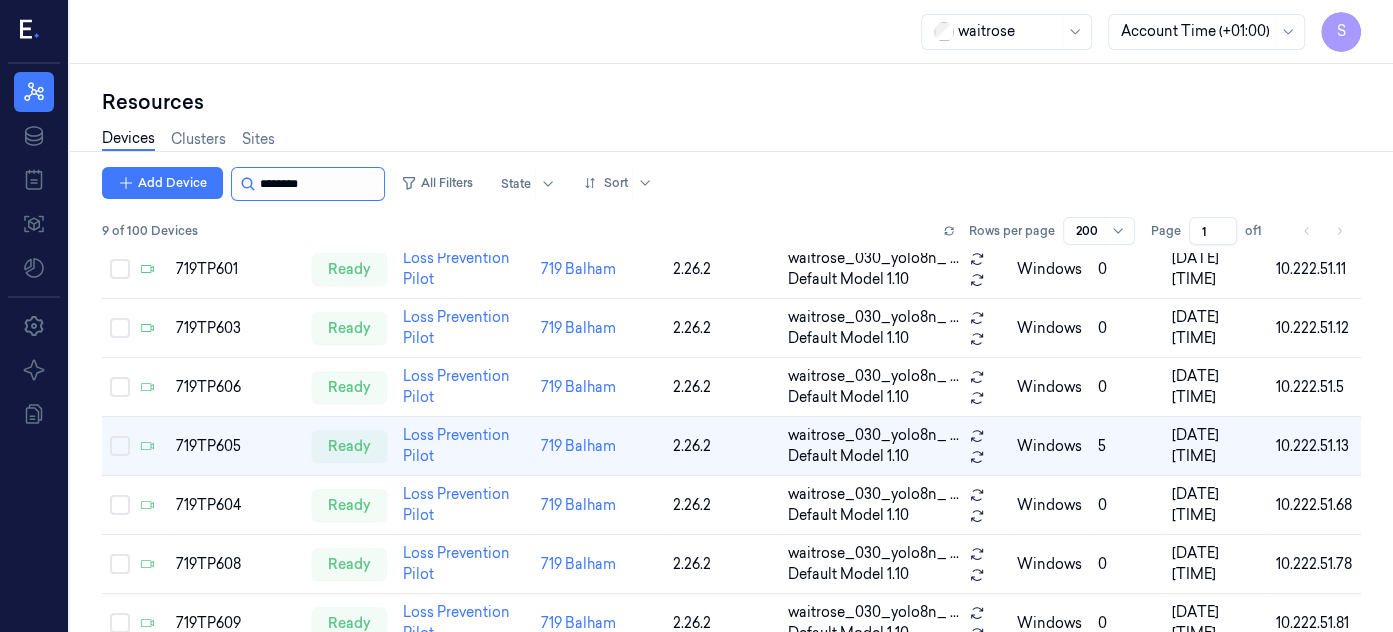 scroll, scrollTop: 117, scrollLeft: 0, axis: vertical 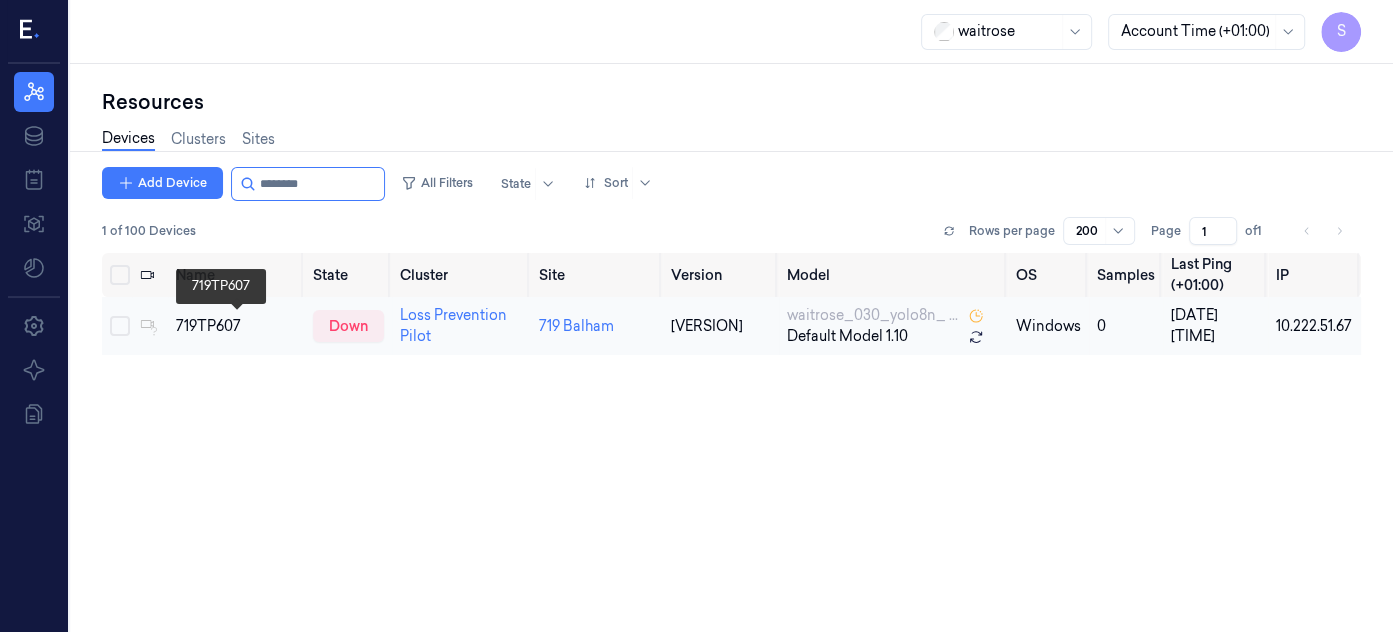 type on "********" 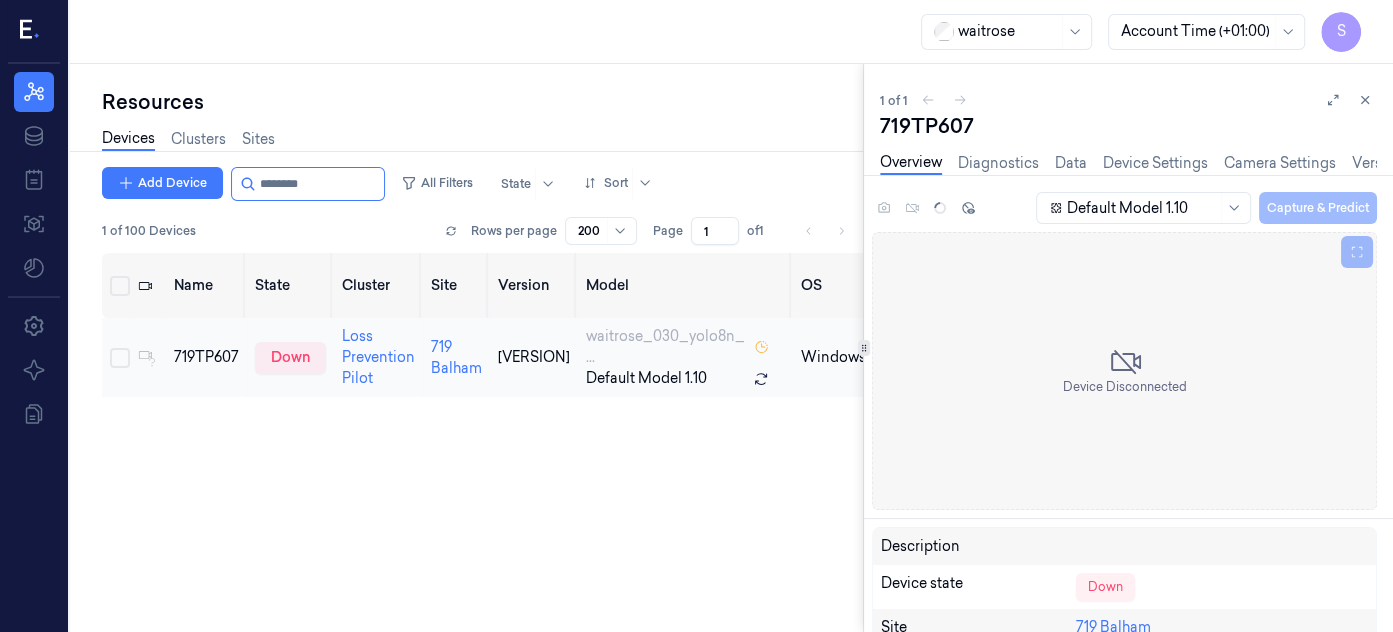 click on "719TP607" at bounding box center [206, 357] 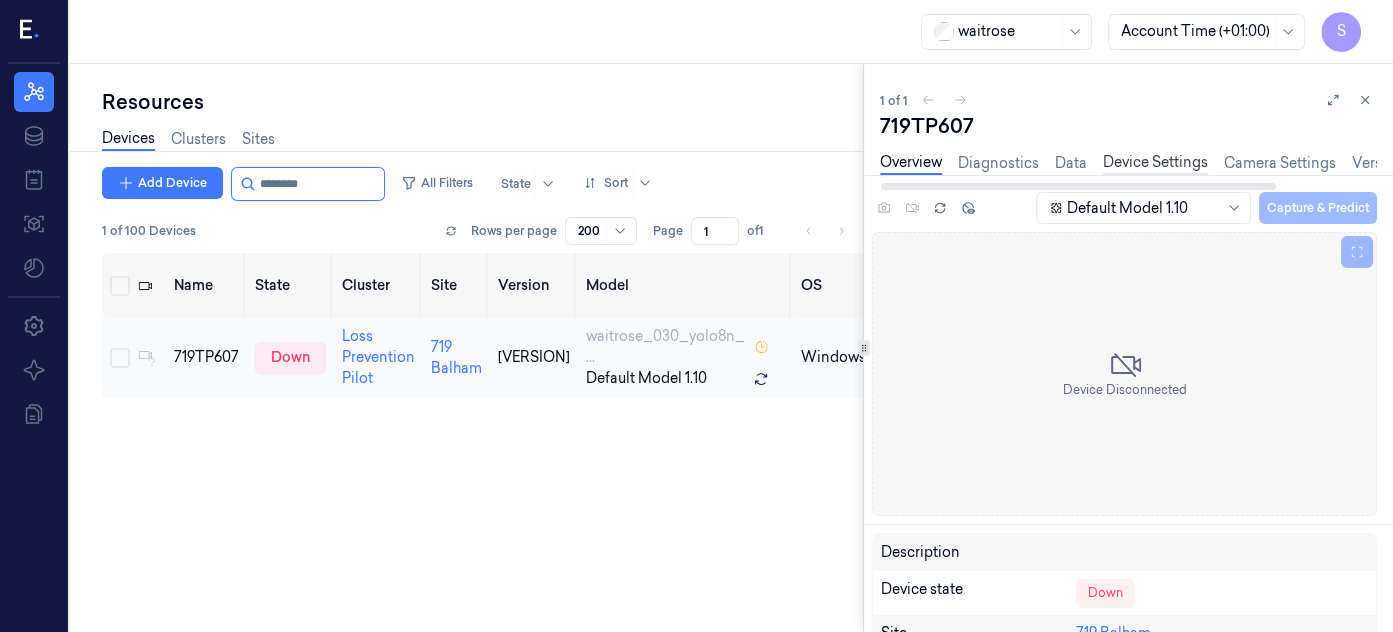 click on "Device Settings" at bounding box center (1155, 163) 